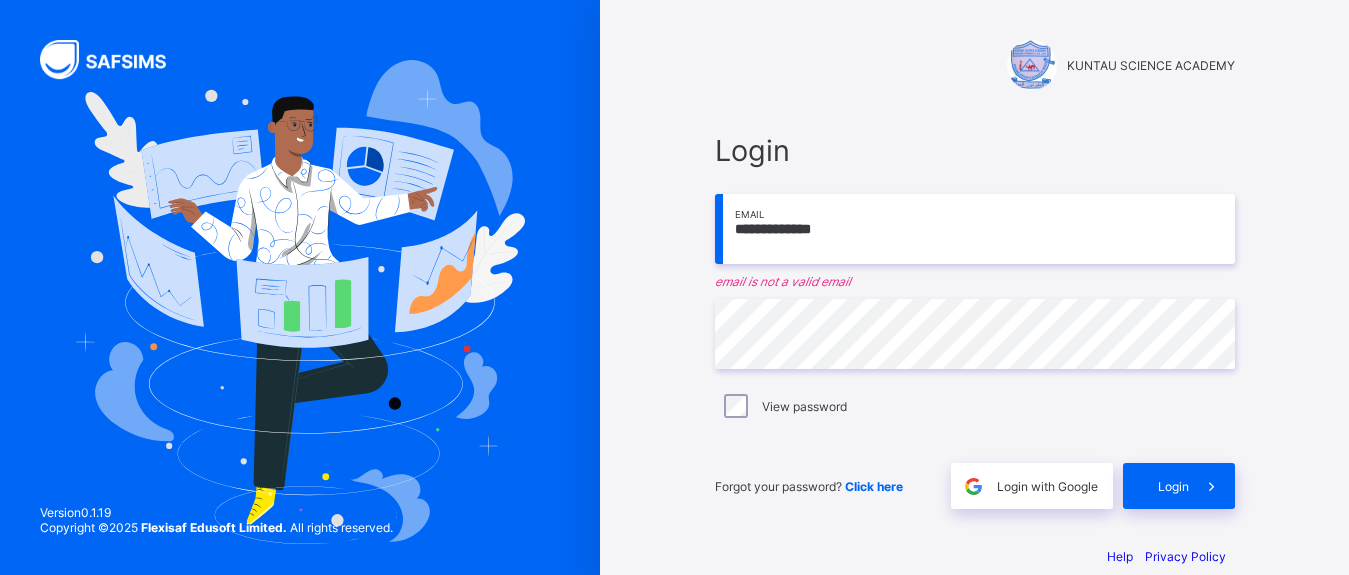 scroll, scrollTop: 0, scrollLeft: 0, axis: both 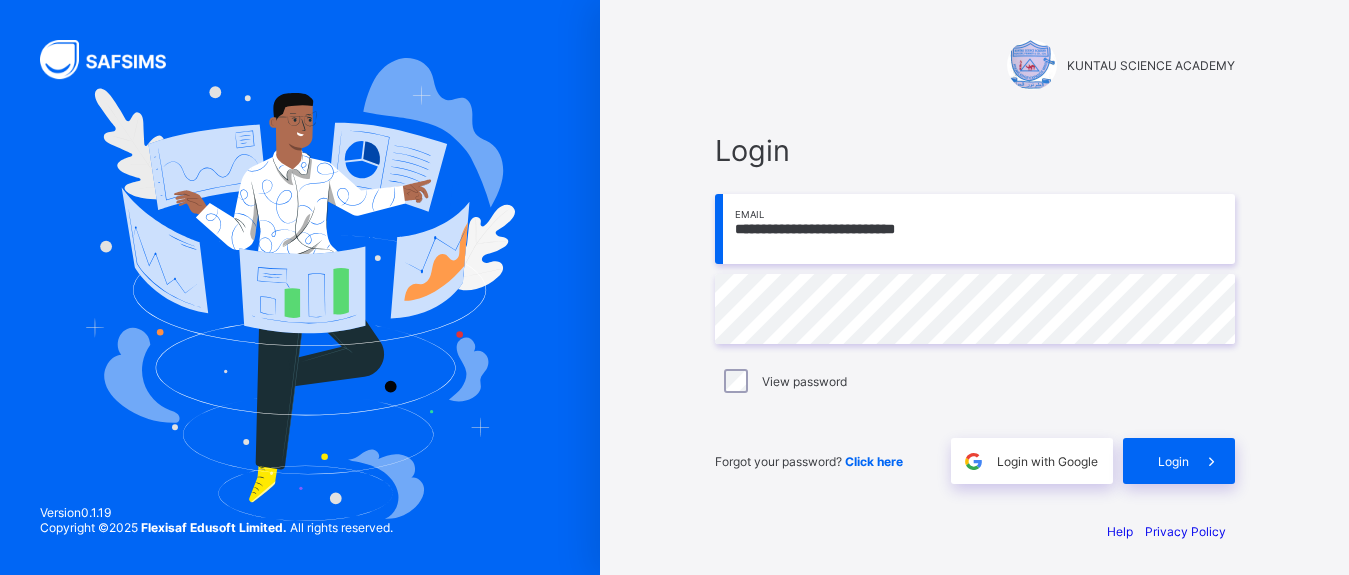 type on "**********" 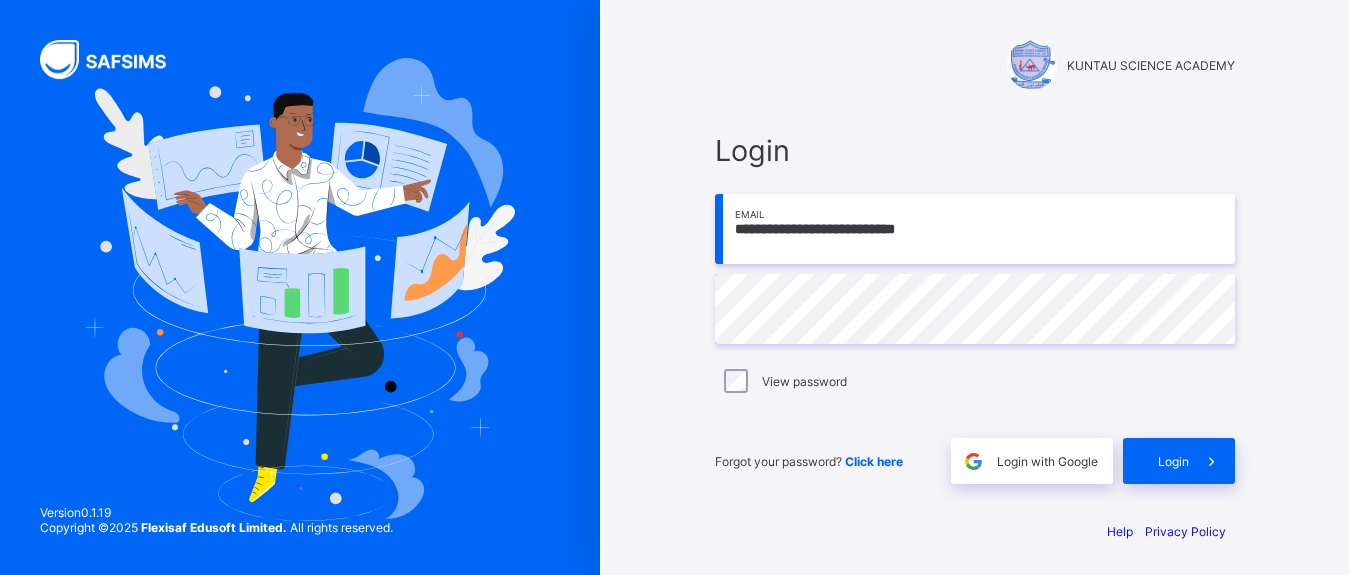 click on "**********" at bounding box center (975, 308) 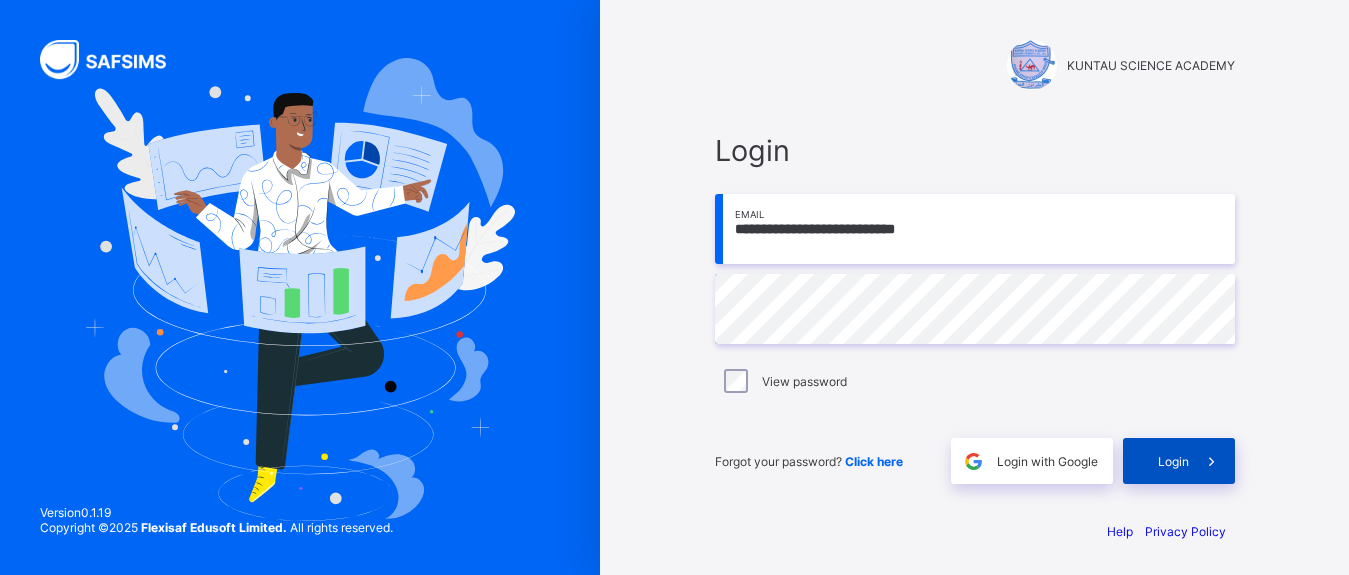 click on "Login" at bounding box center (1173, 461) 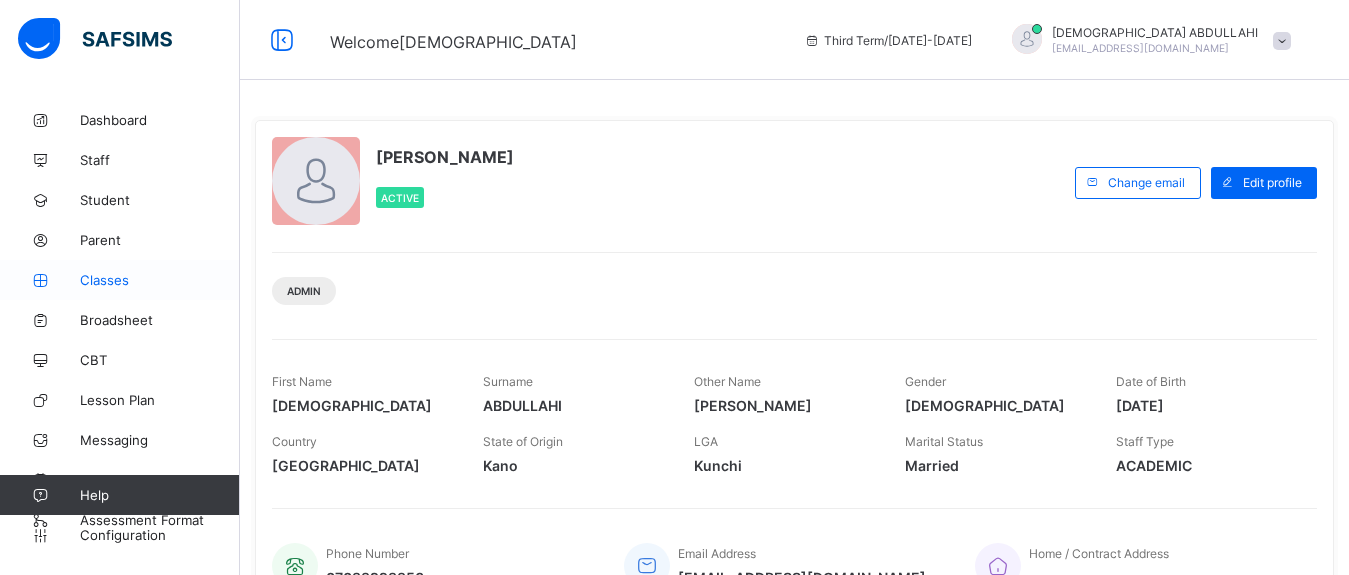 click on "Classes" at bounding box center (160, 280) 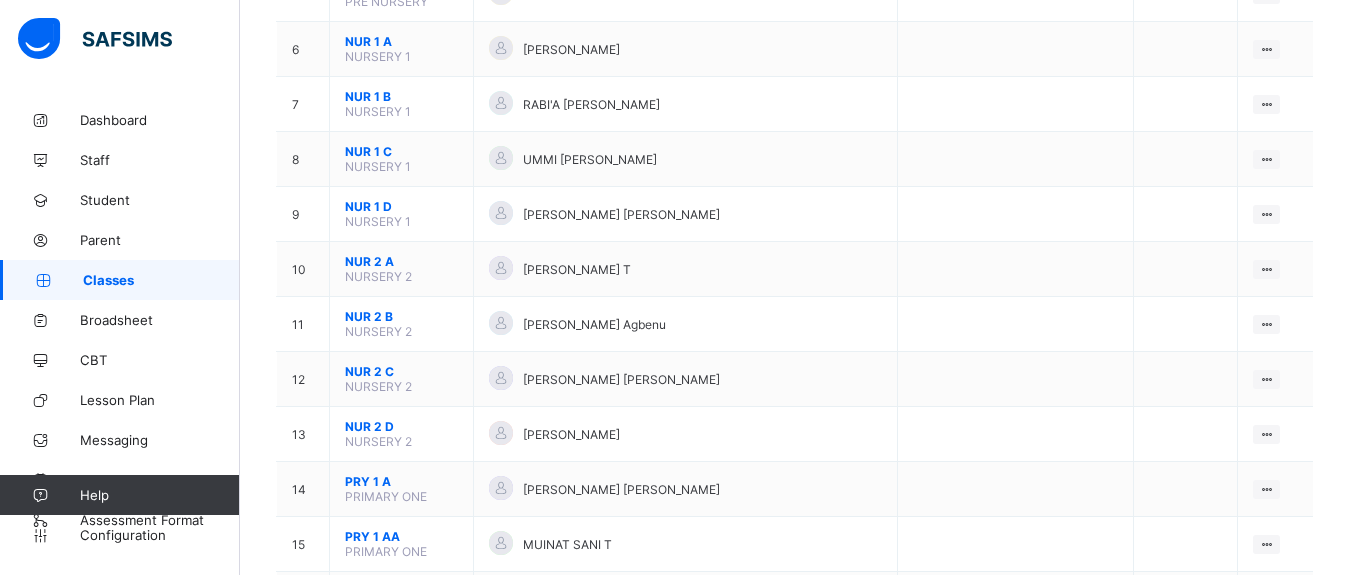 scroll, scrollTop: 1006, scrollLeft: 0, axis: vertical 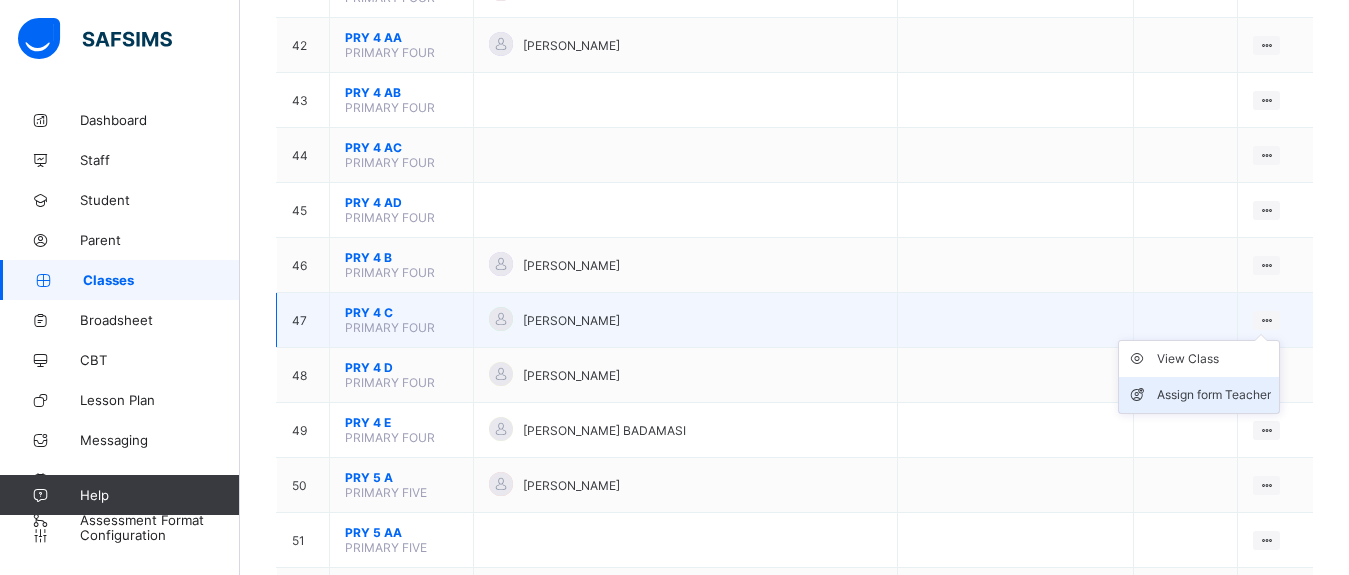 click on "Assign form Teacher" at bounding box center (1214, 395) 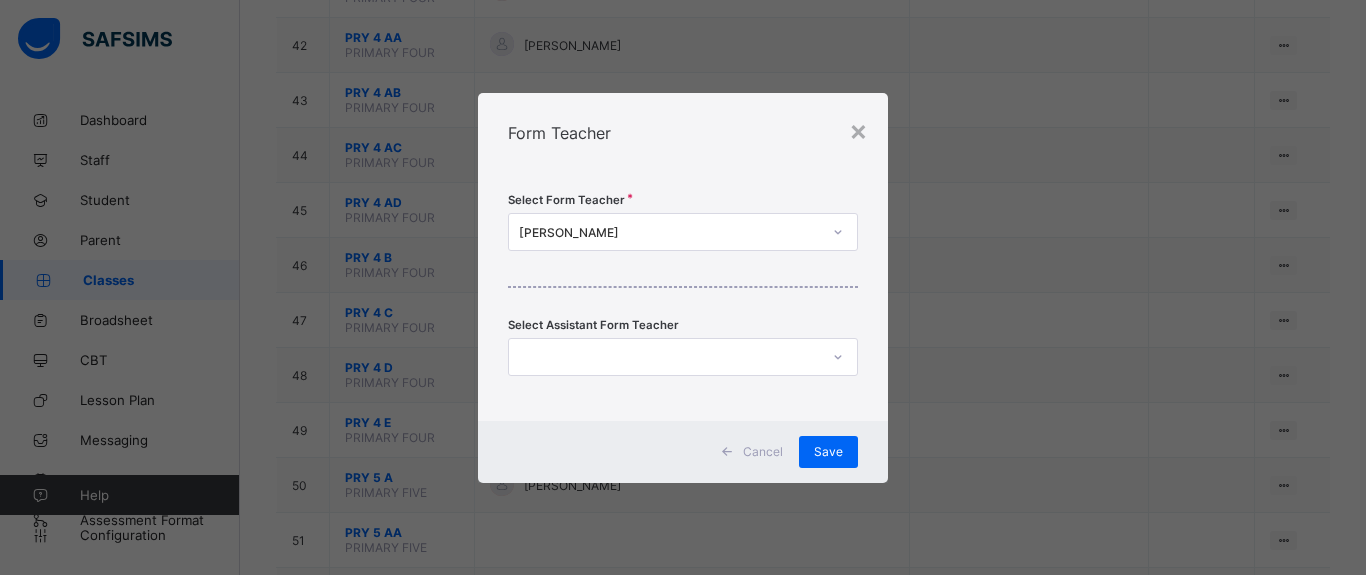 click on "[PERSON_NAME]" at bounding box center (670, 231) 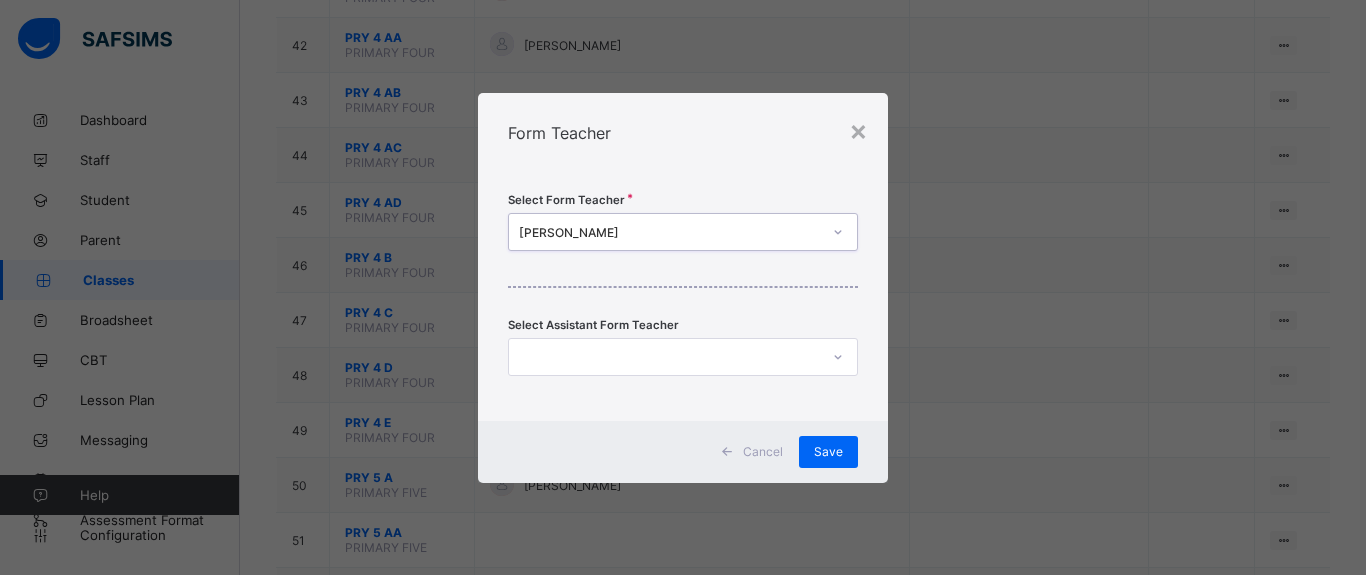 click on "[PERSON_NAME]" at bounding box center [670, 231] 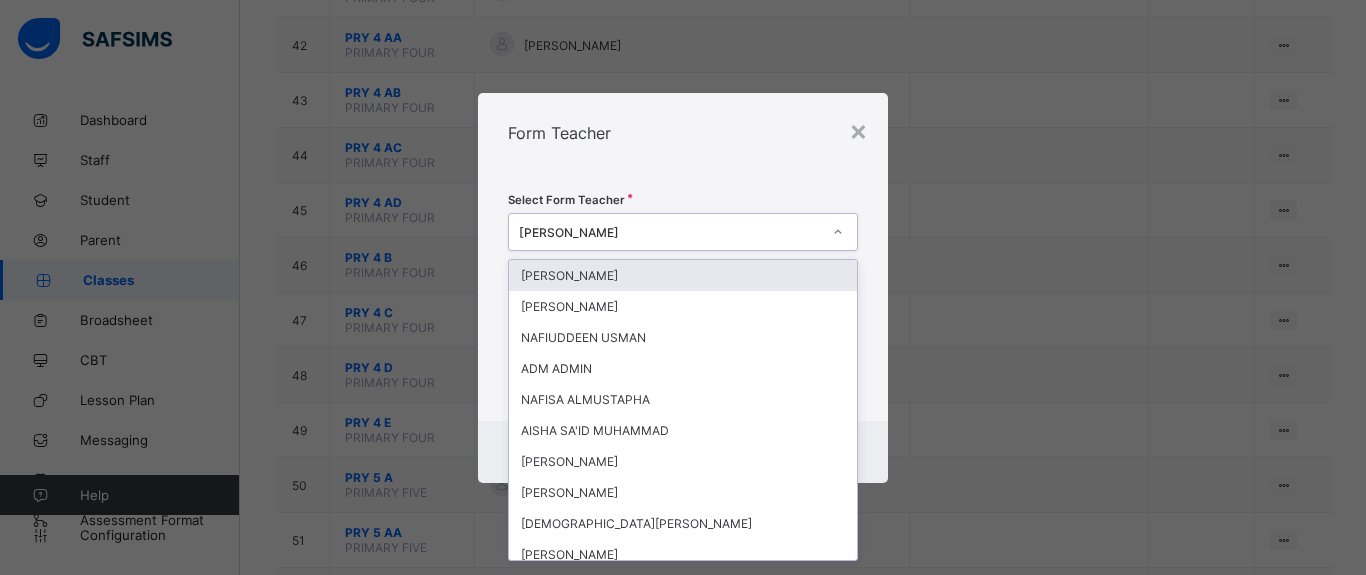 click 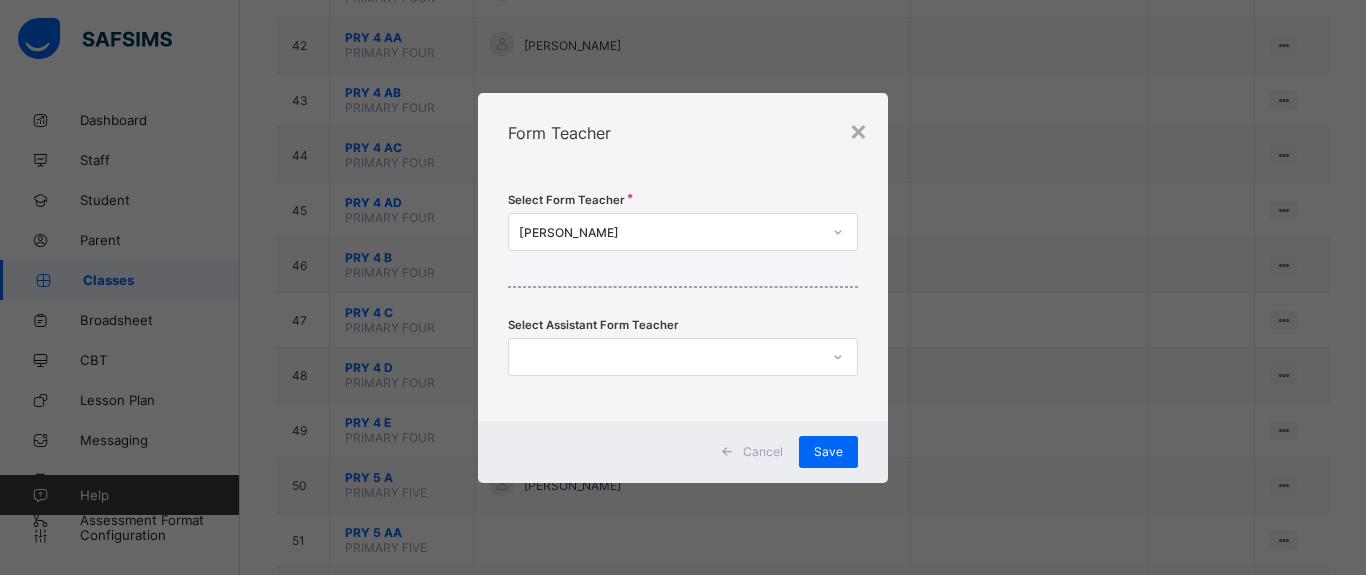 click on "Select Form Teacher MUHAMMAD MUSA MUHAMMAD Select Assistant Form Teacher" at bounding box center (683, 297) 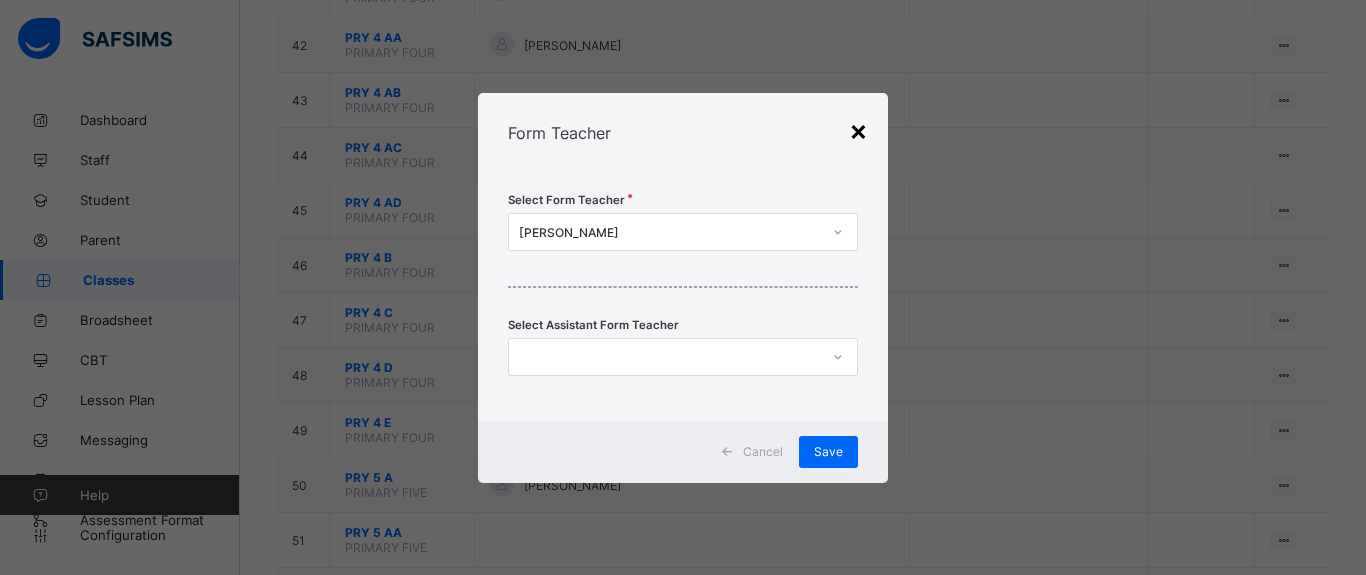 click on "×" at bounding box center (858, 130) 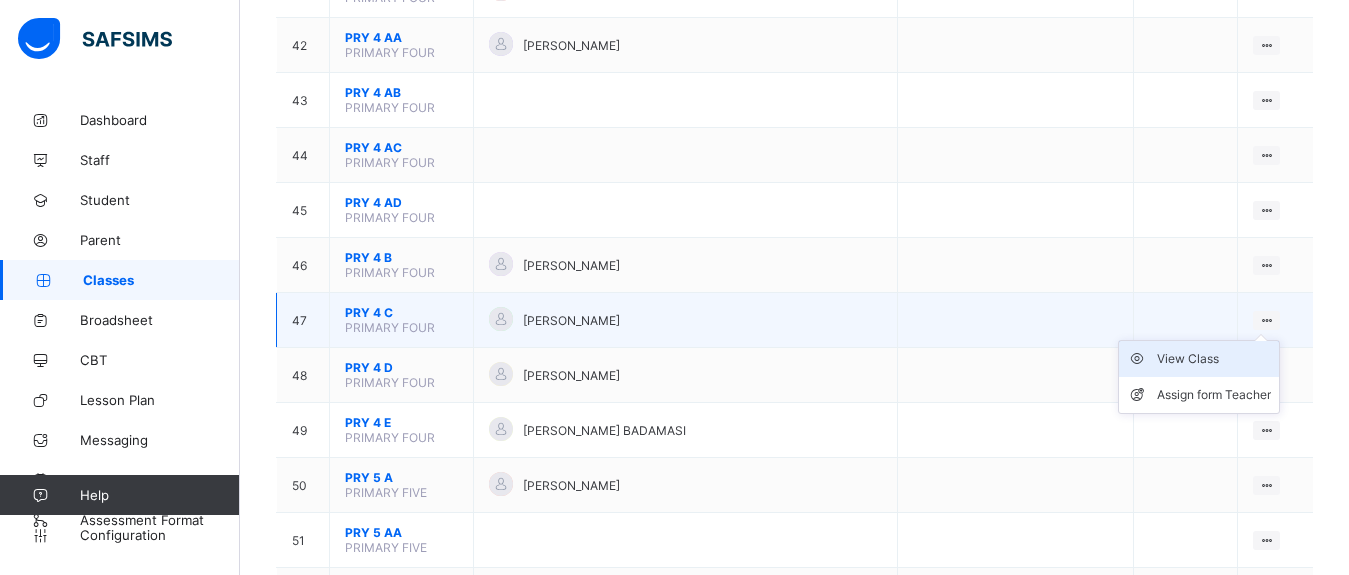 click on "View Class" at bounding box center [1214, 359] 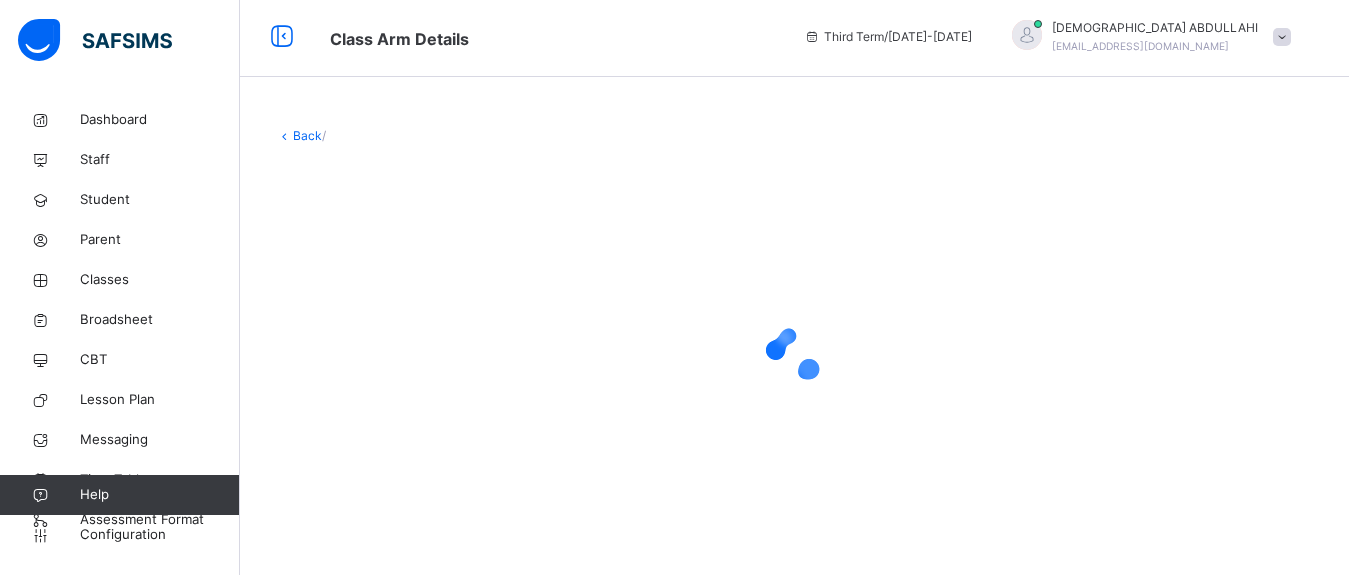 scroll, scrollTop: 3, scrollLeft: 0, axis: vertical 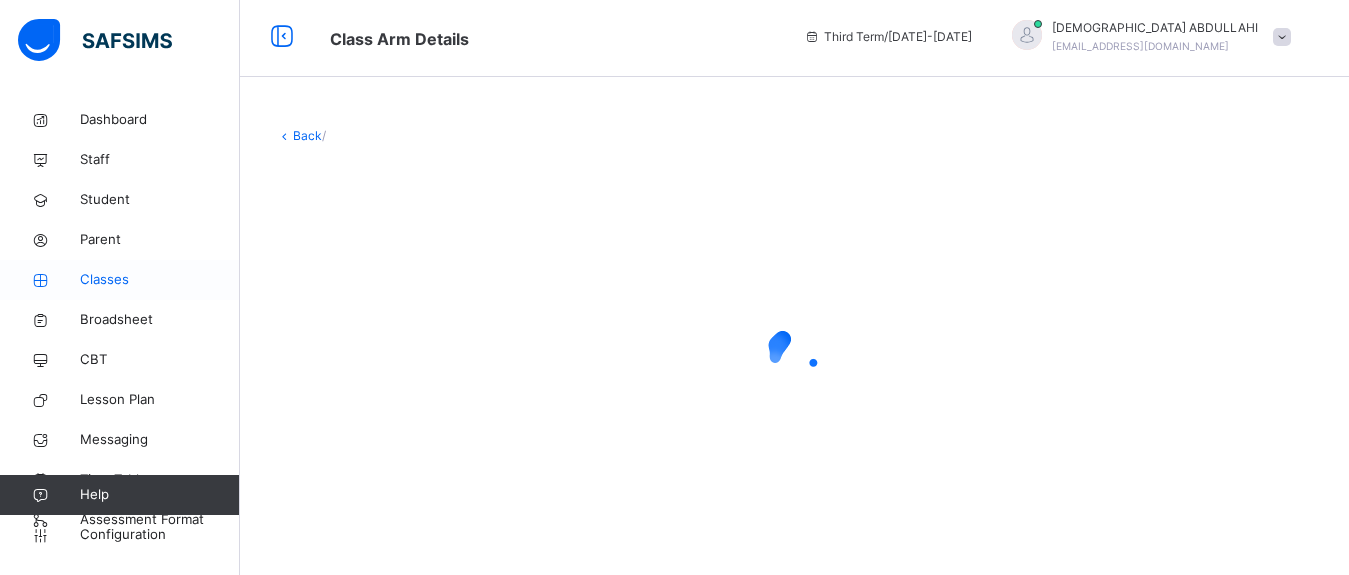 click on "Classes" at bounding box center [160, 280] 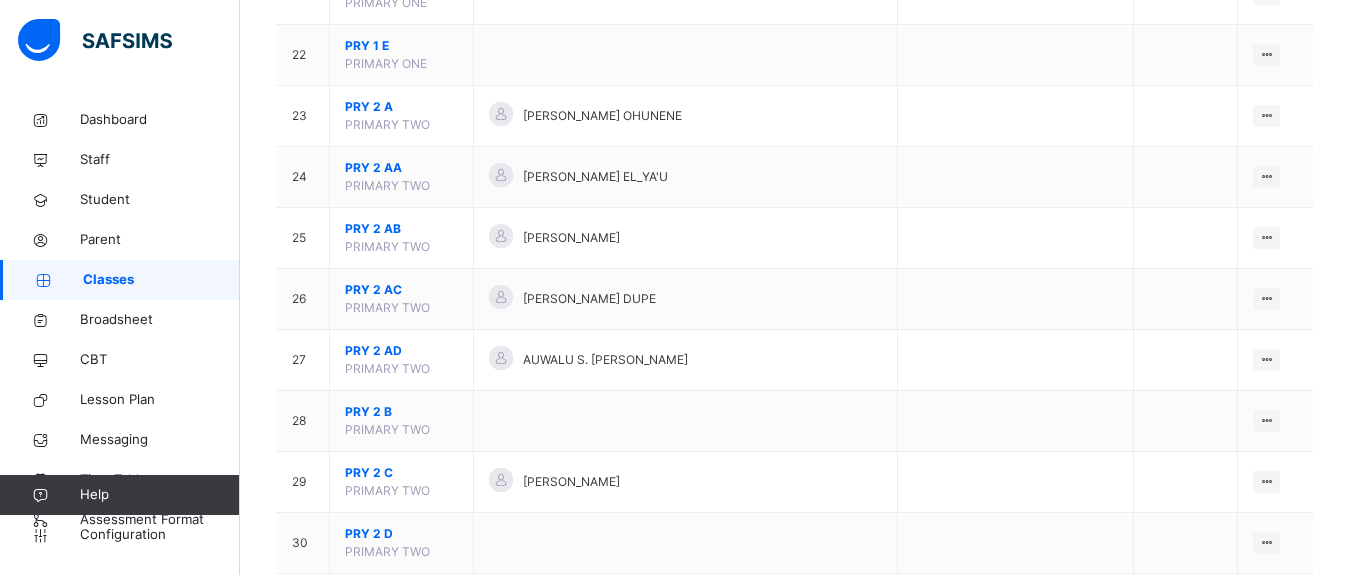scroll, scrollTop: 2016, scrollLeft: 0, axis: vertical 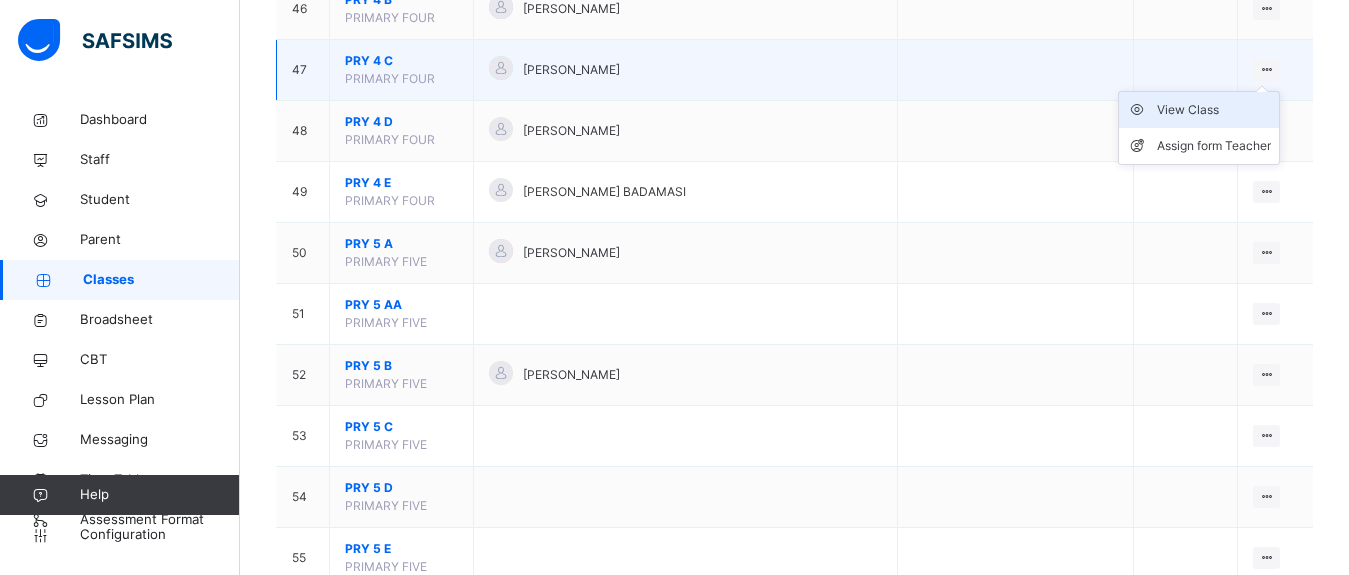 click on "View Class" at bounding box center (1214, 110) 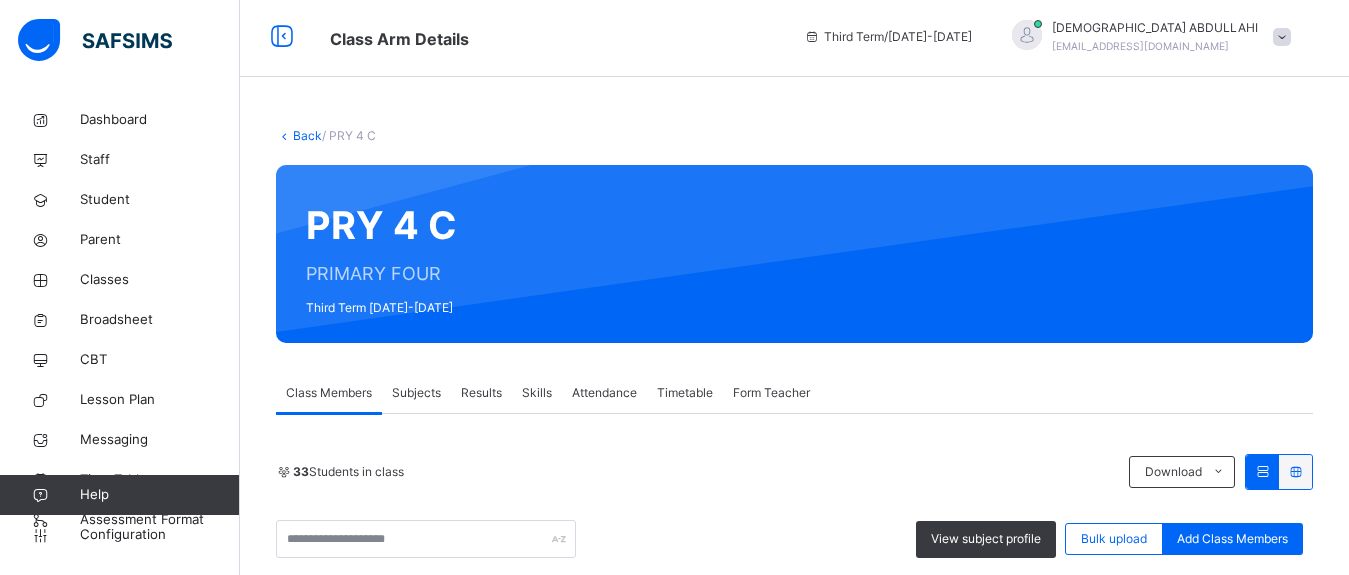 scroll, scrollTop: 2401, scrollLeft: 0, axis: vertical 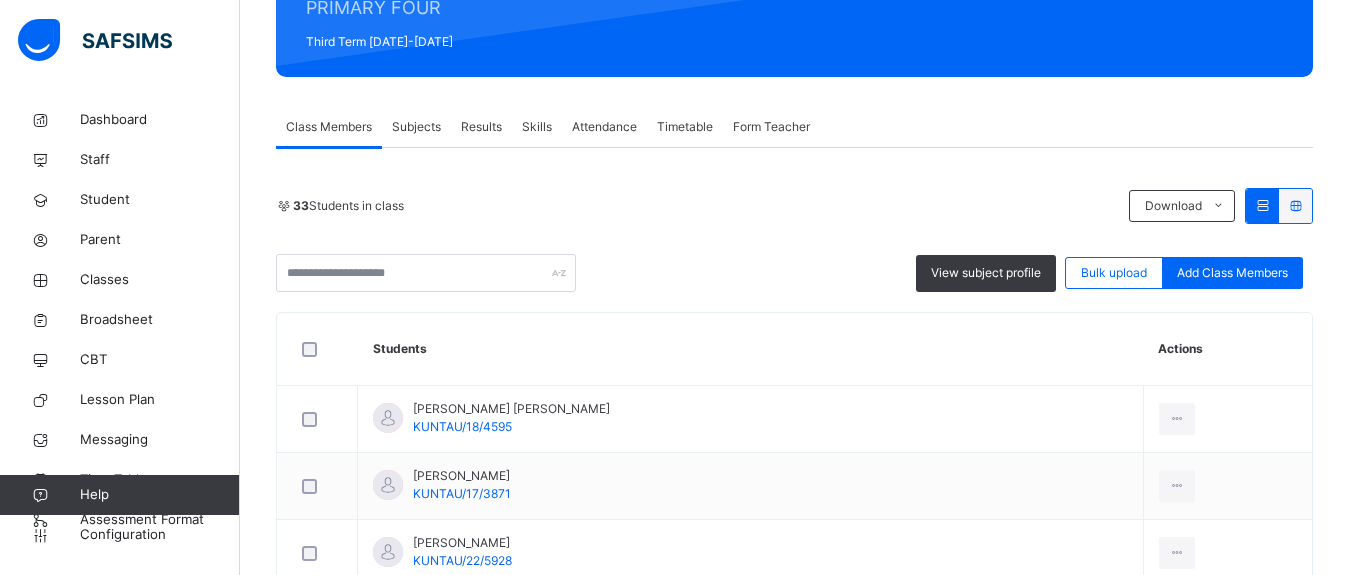 click on "Subjects" at bounding box center (416, 127) 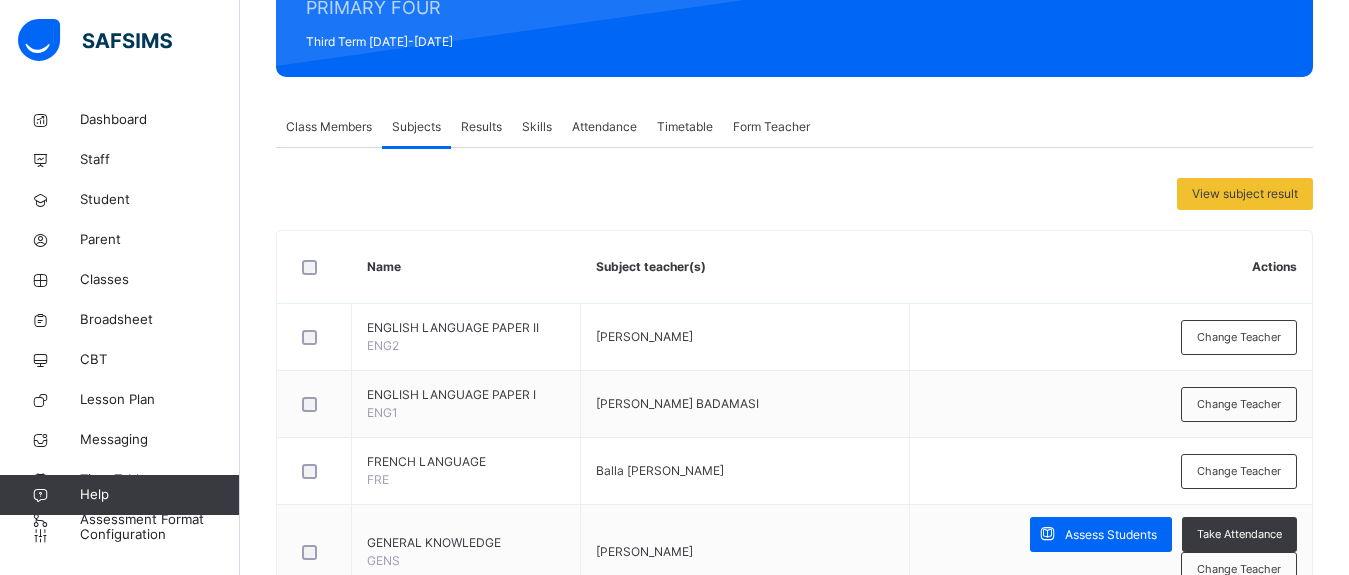 scroll, scrollTop: 0, scrollLeft: 0, axis: both 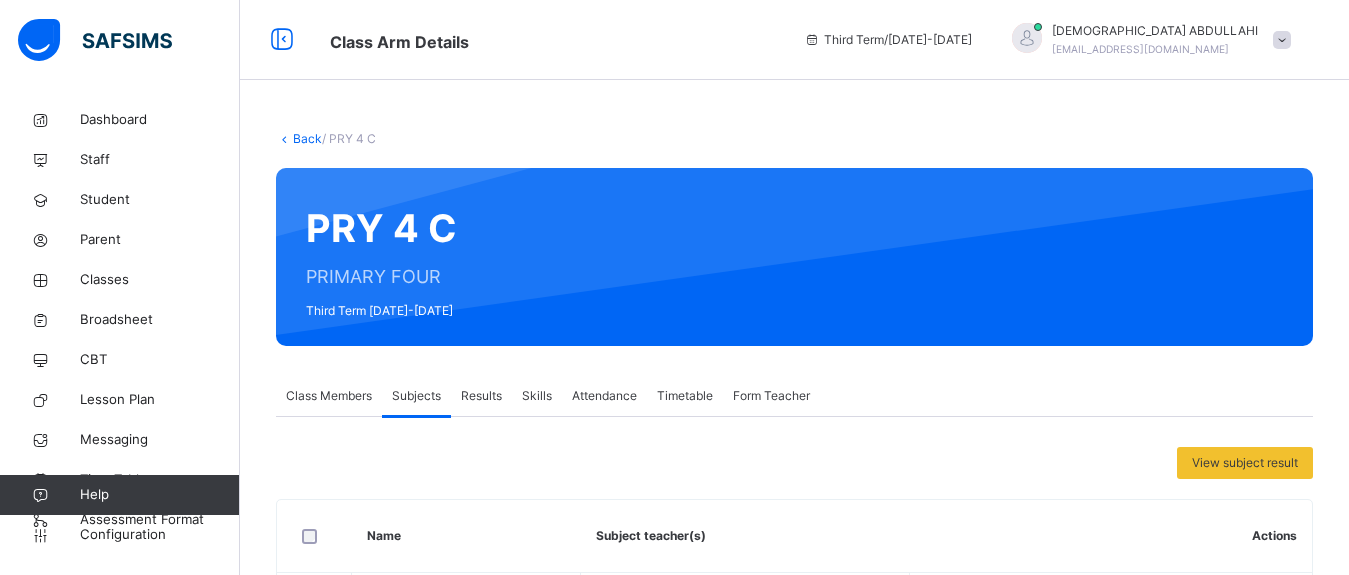 click on "Form Teacher" at bounding box center [771, 396] 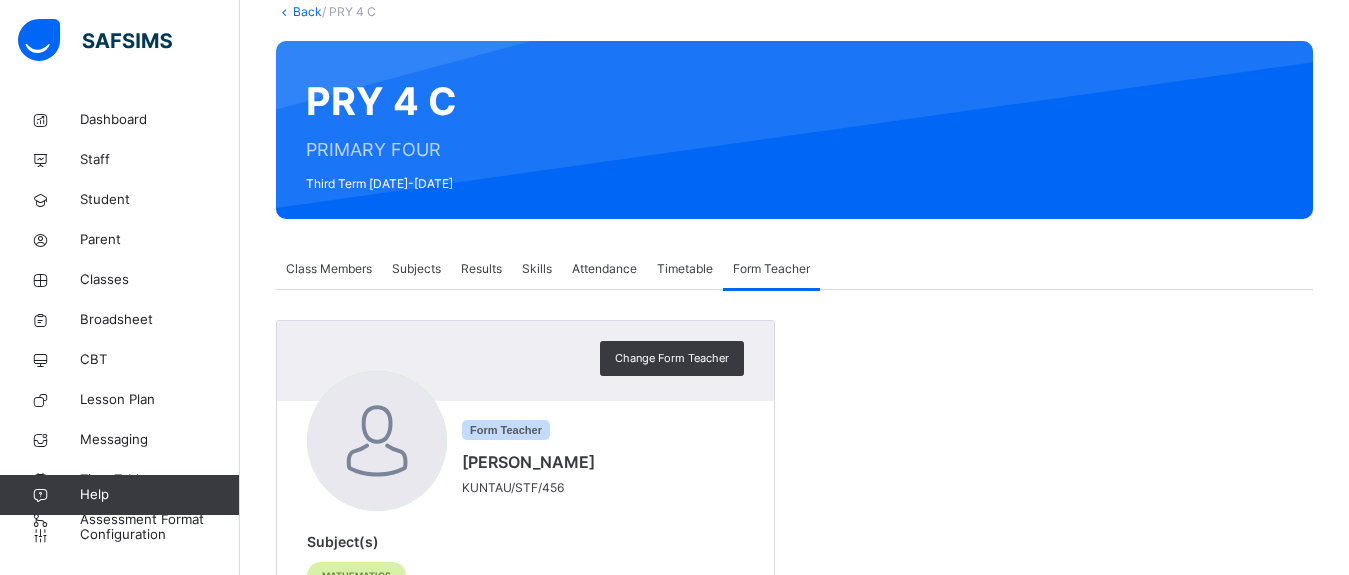 scroll, scrollTop: 203, scrollLeft: 0, axis: vertical 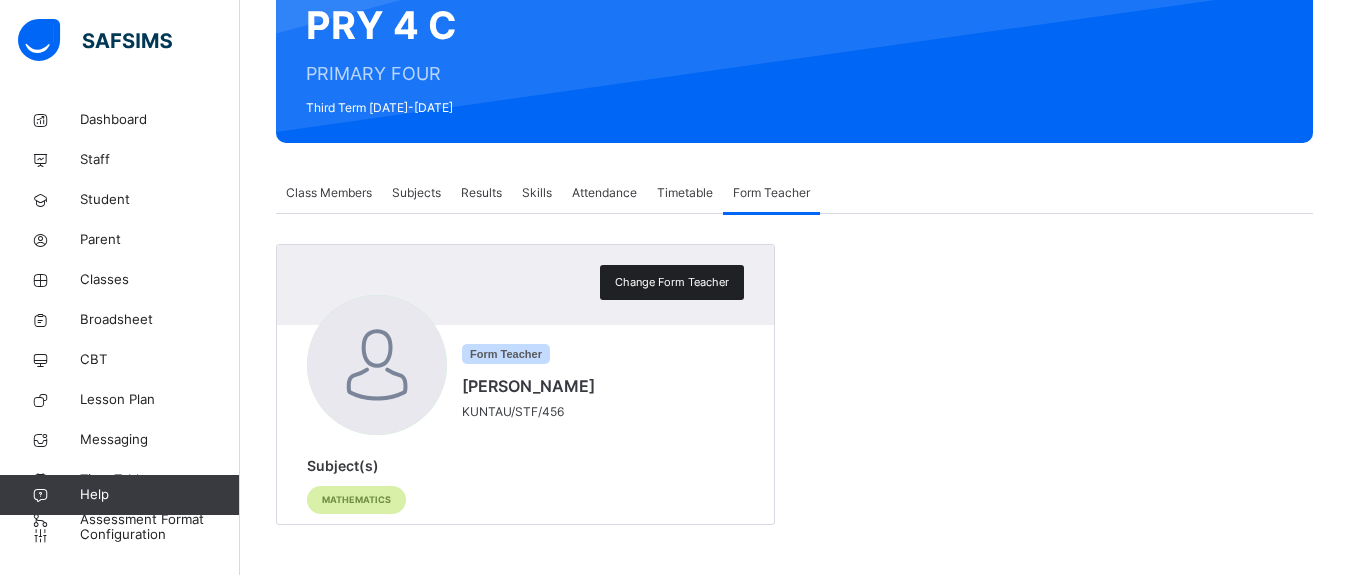 click on "Change Form Teacher" at bounding box center [672, 282] 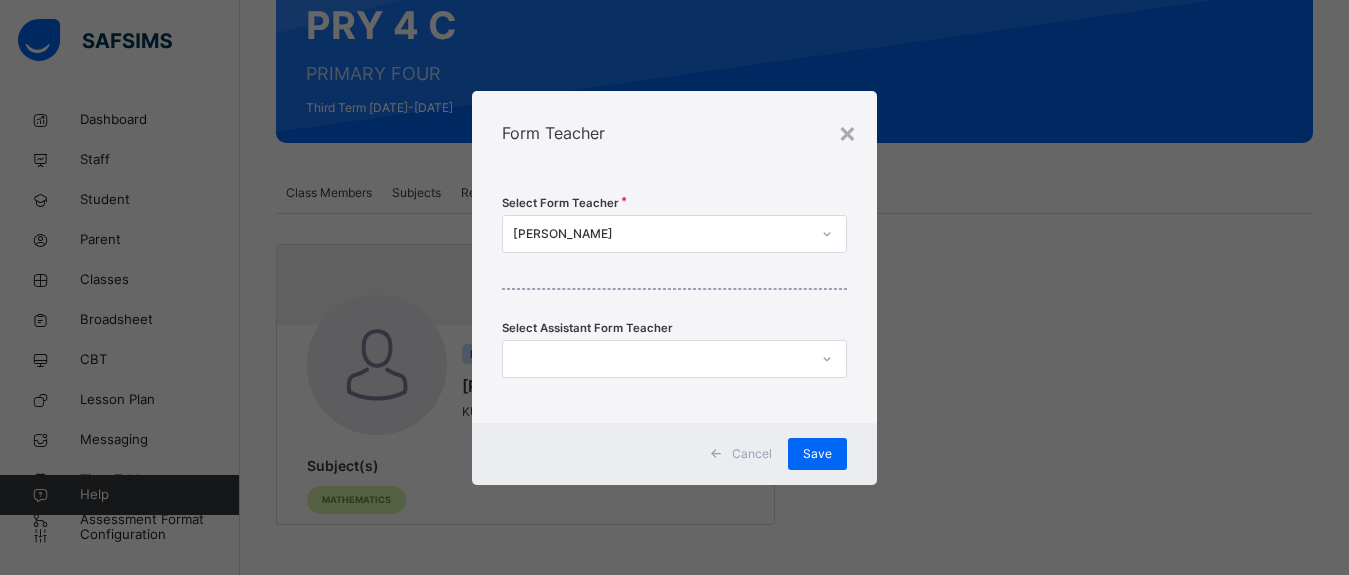 click on "[PERSON_NAME]" at bounding box center [661, 234] 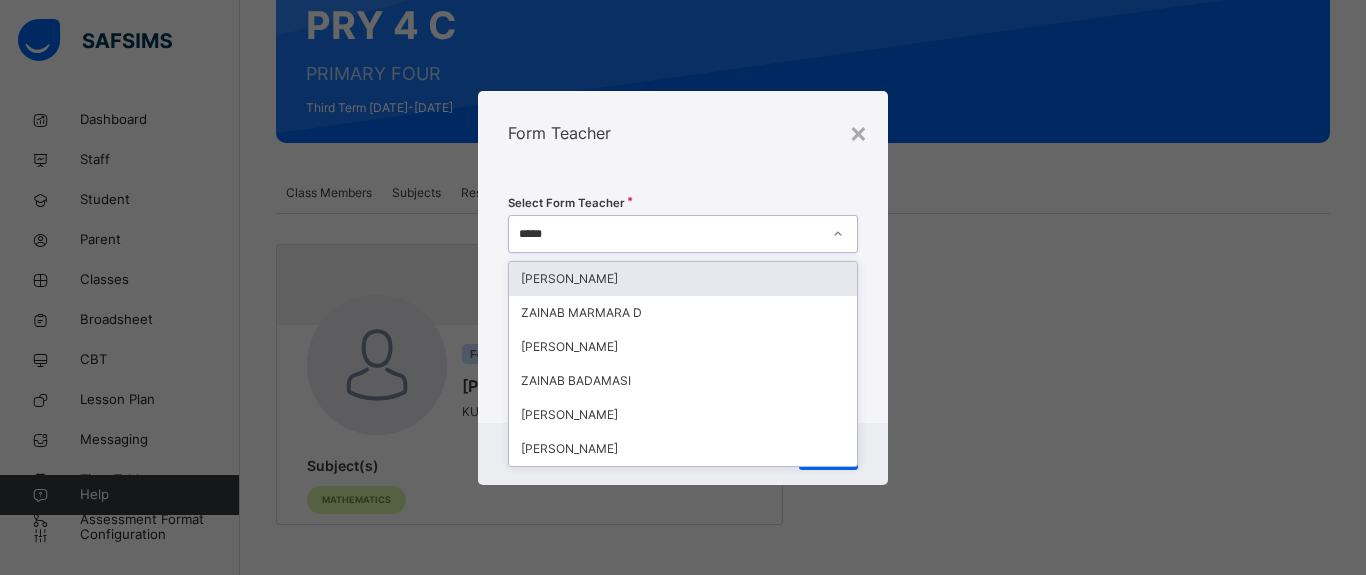 type on "******" 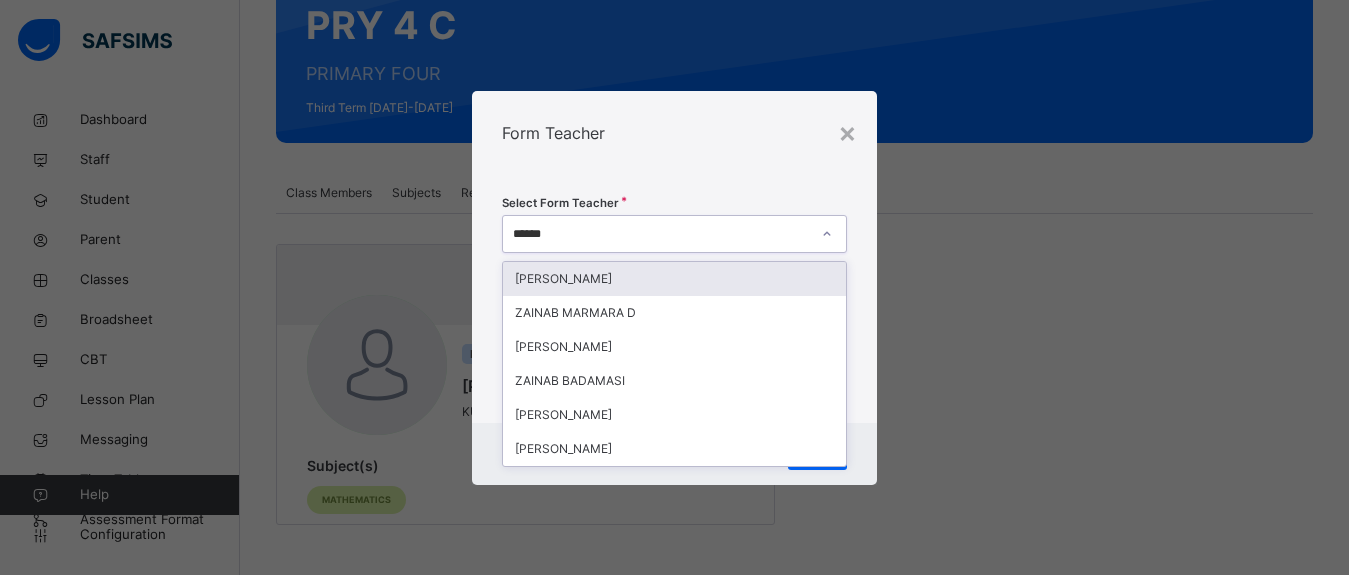 click on "[PERSON_NAME]" at bounding box center [674, 279] 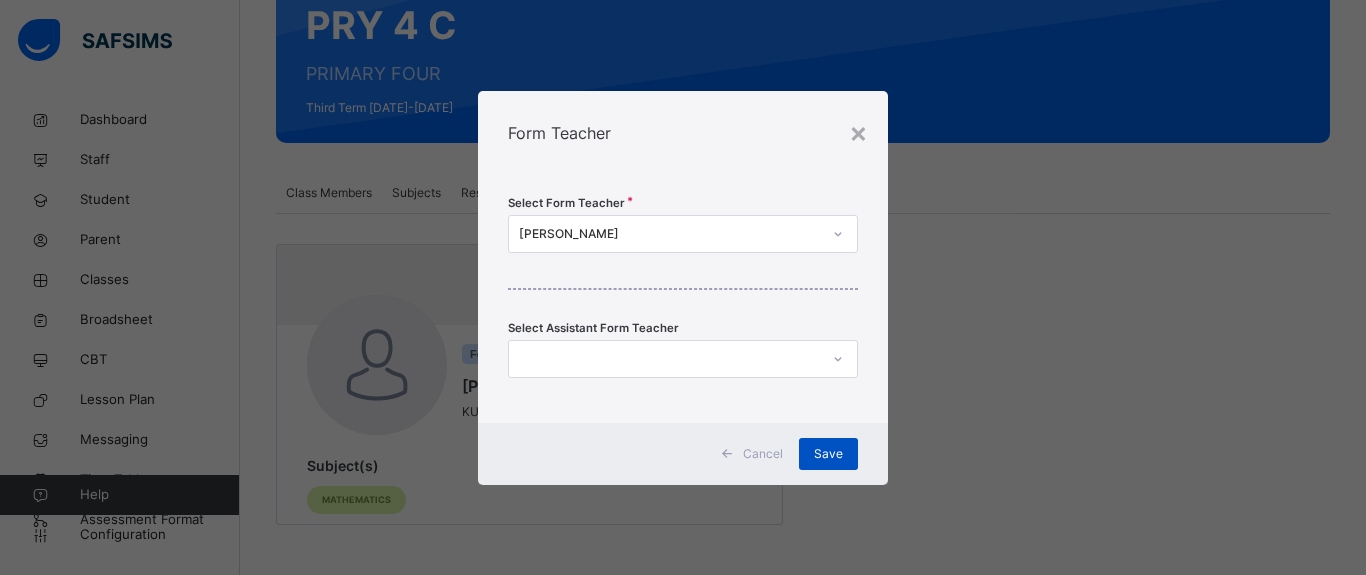 click on "Save" at bounding box center (828, 454) 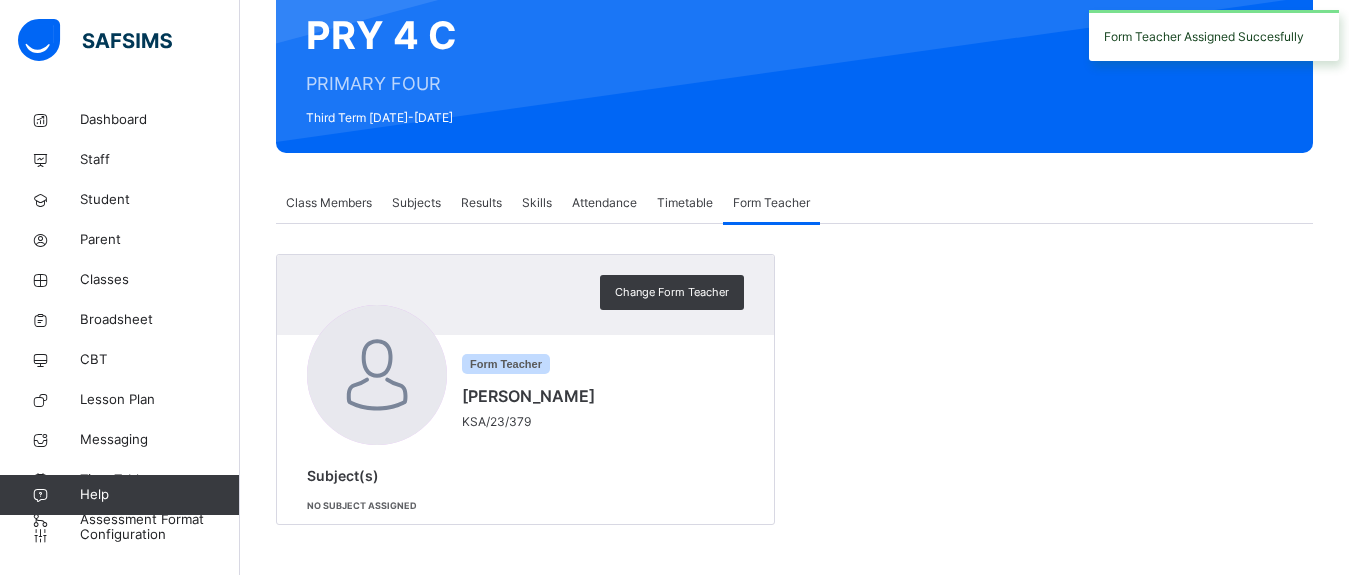 scroll, scrollTop: 193, scrollLeft: 0, axis: vertical 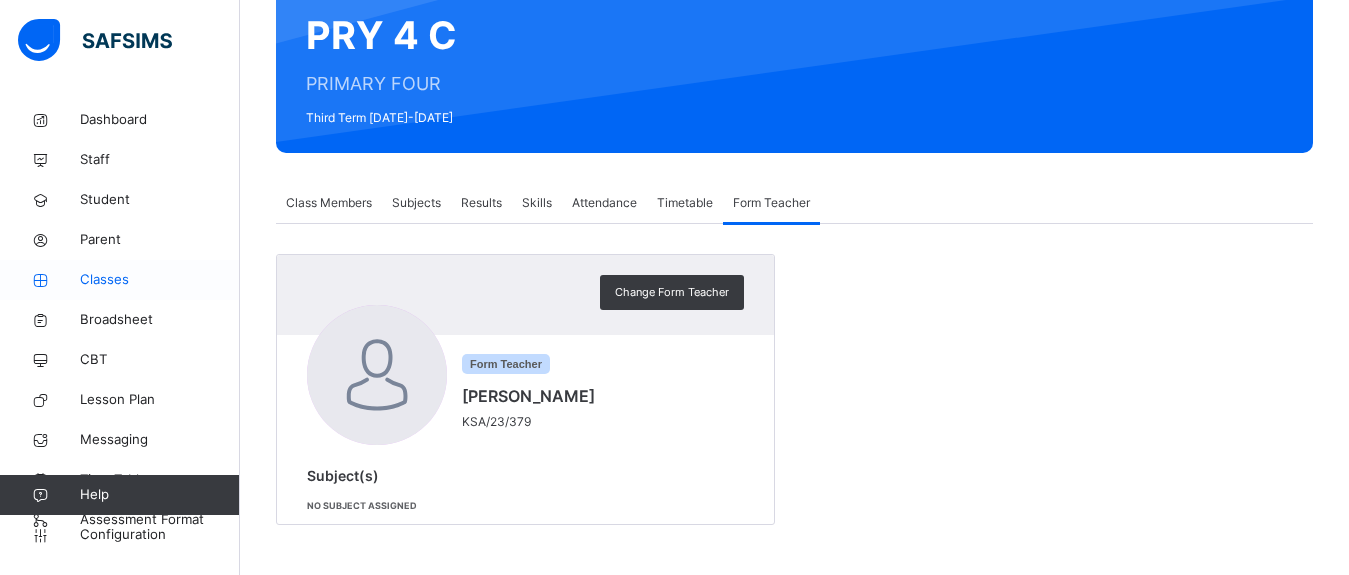 click on "Classes" at bounding box center [160, 280] 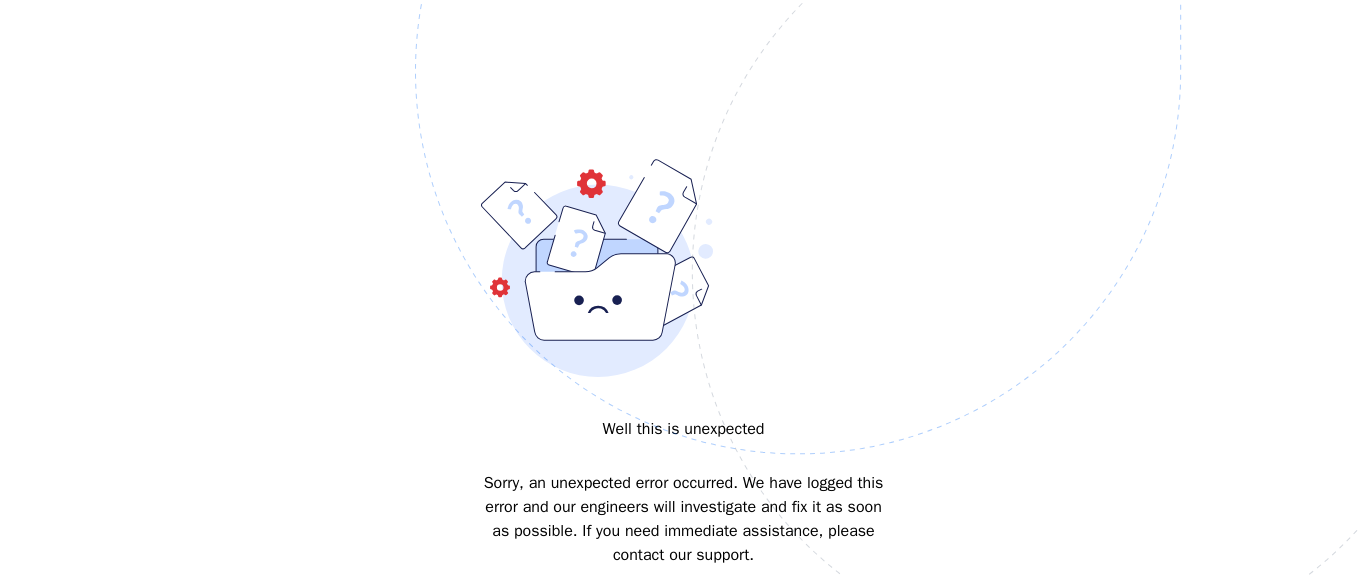 scroll, scrollTop: 0, scrollLeft: 0, axis: both 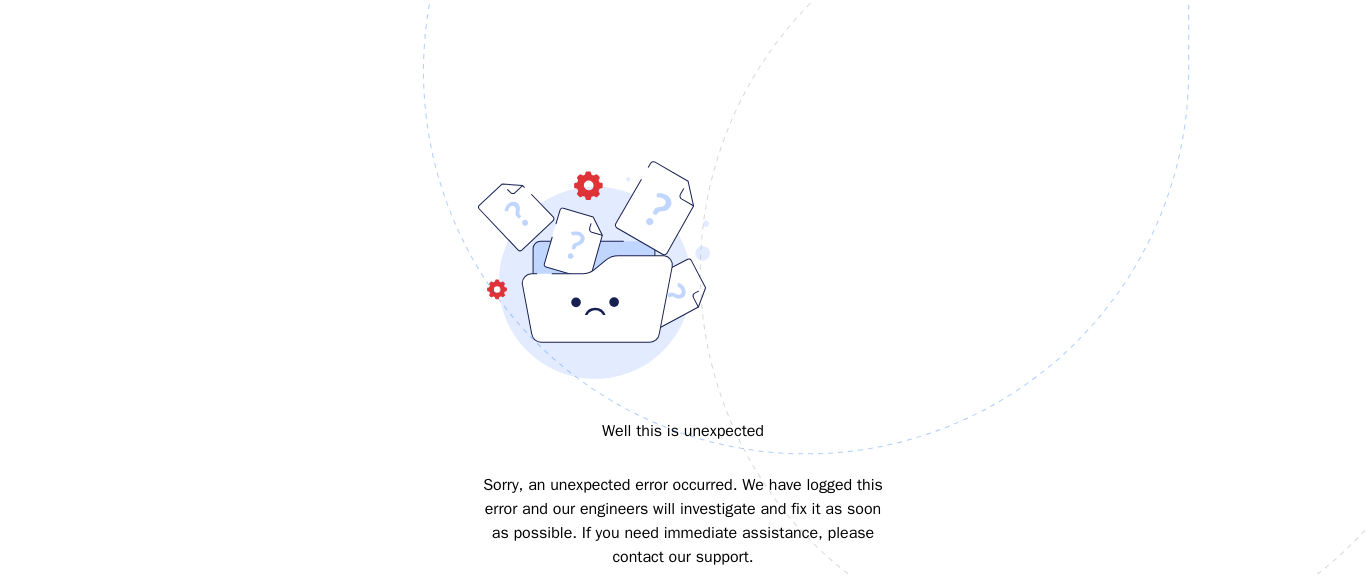 click on "Well this is unexpected Sorry, an unexpected error occurred. We have logged this error and our engineers will investigate and fix it as soon as possible. If you need immediate assistance, please contact our support. Thank you for your patience. Return to profile" at bounding box center (683, 287) 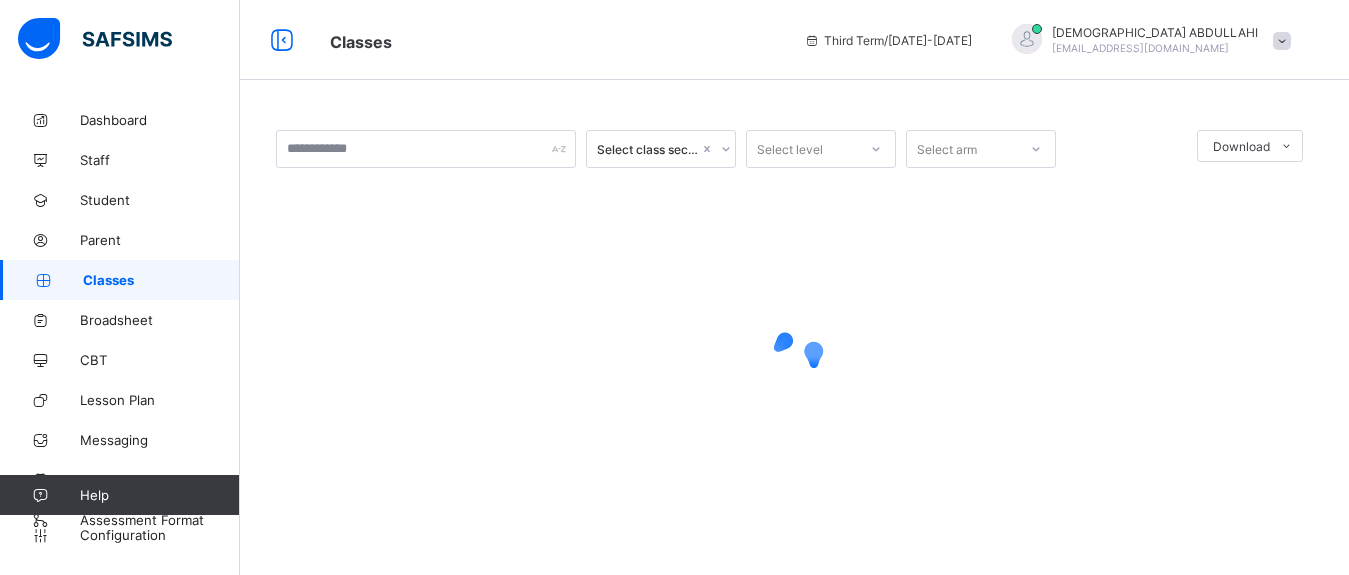 scroll, scrollTop: 0, scrollLeft: 0, axis: both 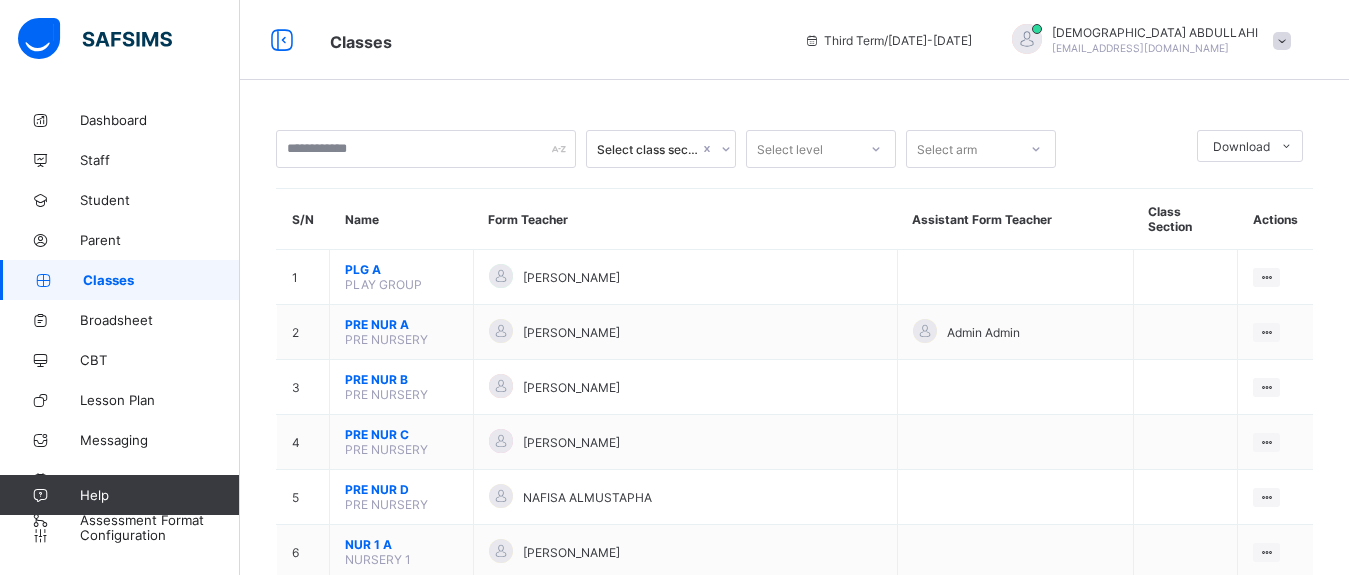 click on "Select level" at bounding box center (802, 149) 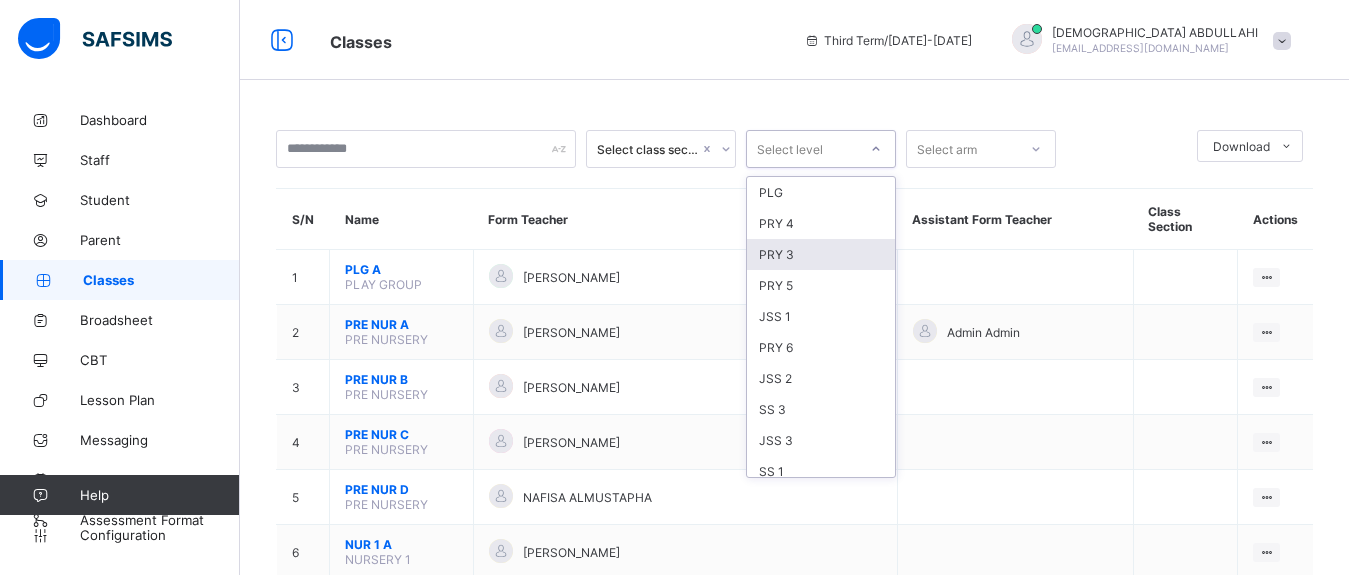 click on "PRY 3" at bounding box center (821, 254) 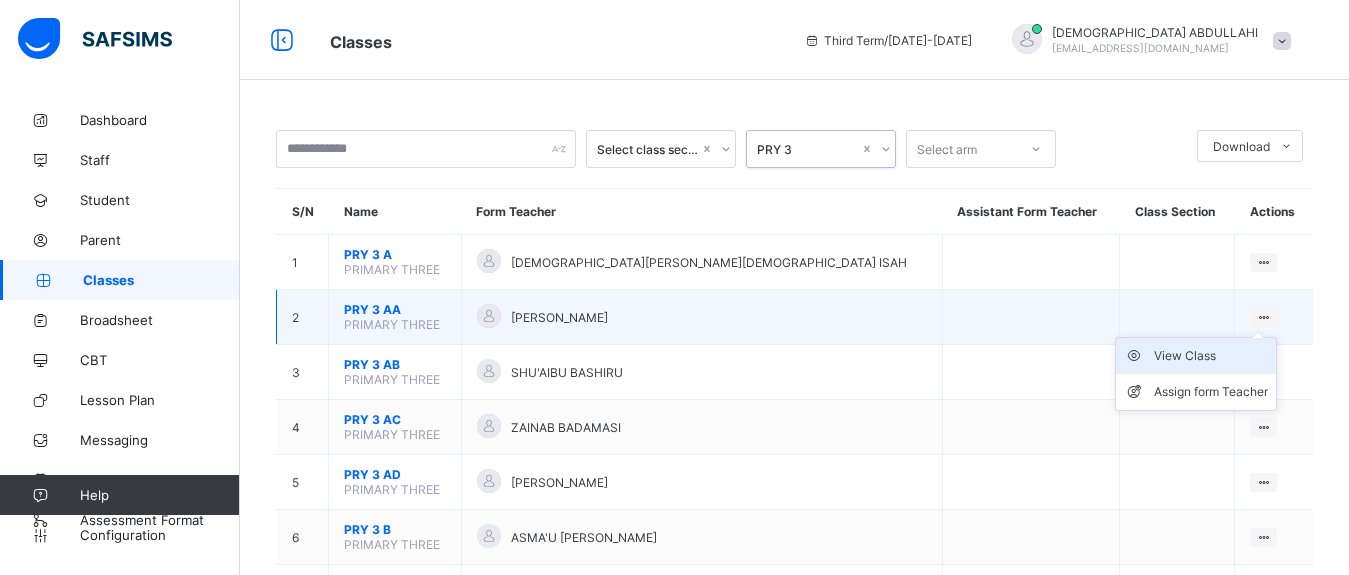 click on "View Class" at bounding box center [1211, 356] 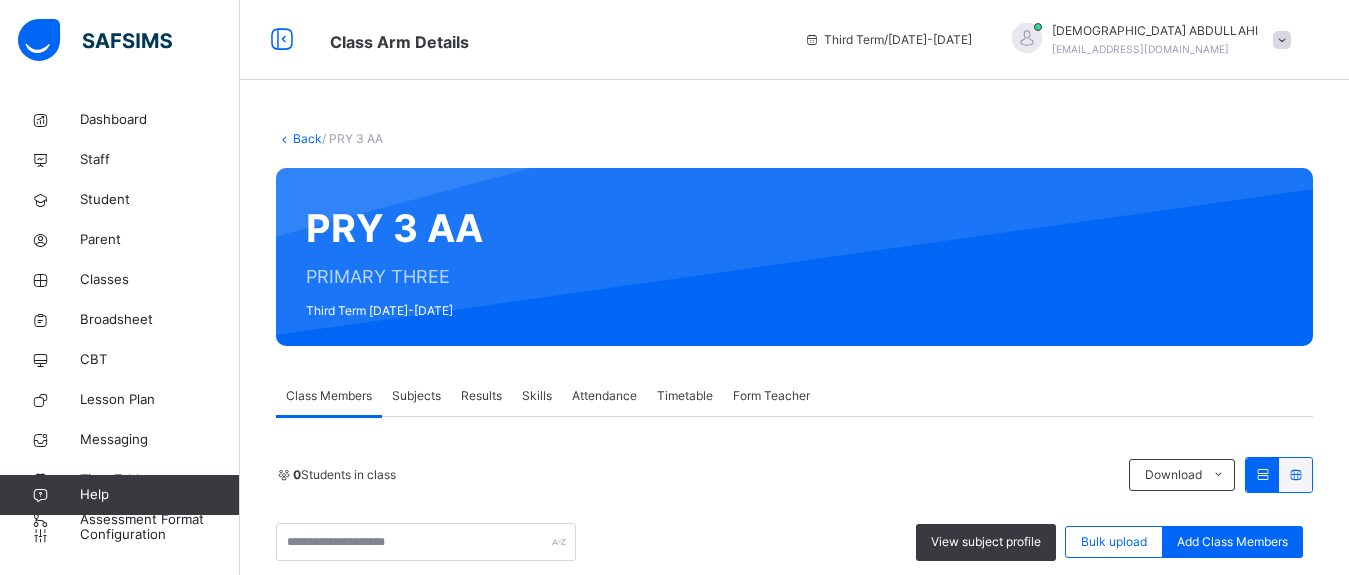 click on "Subjects" at bounding box center (416, 396) 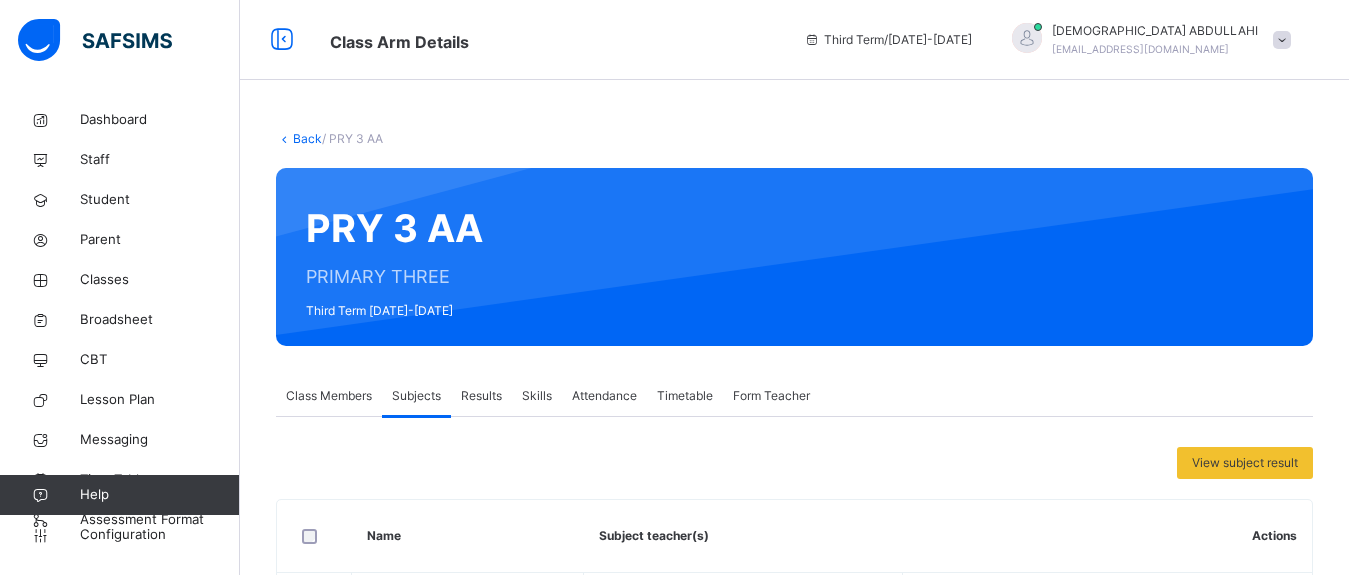 scroll, scrollTop: 503, scrollLeft: 0, axis: vertical 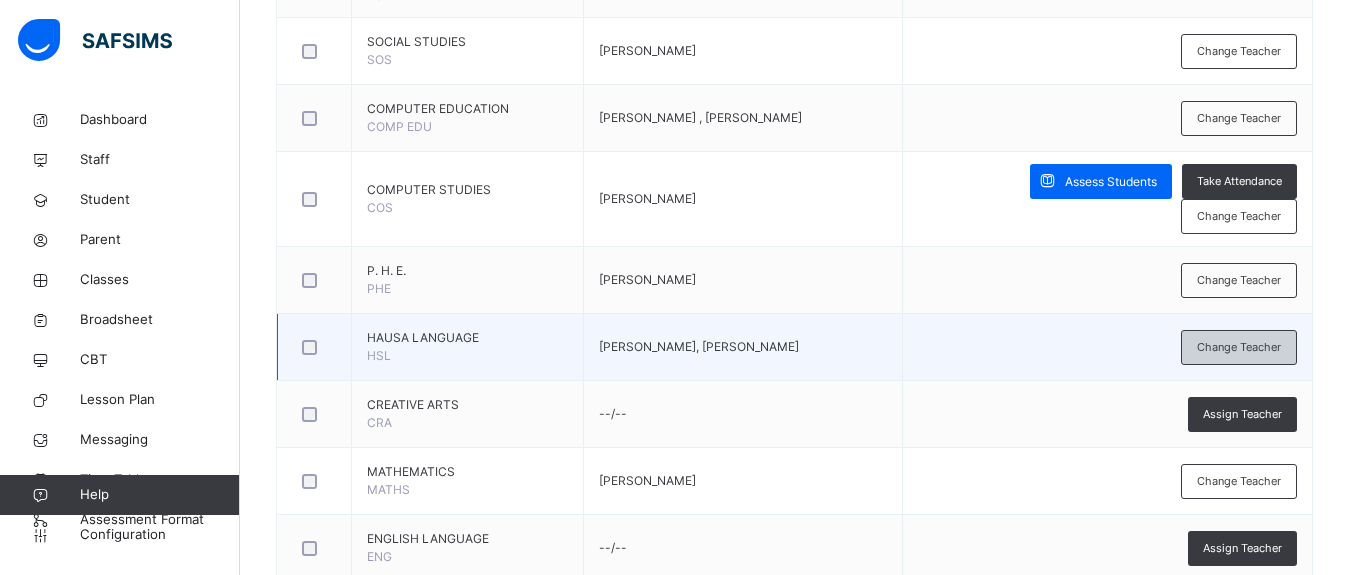 click on "Change Teacher" at bounding box center [1239, 347] 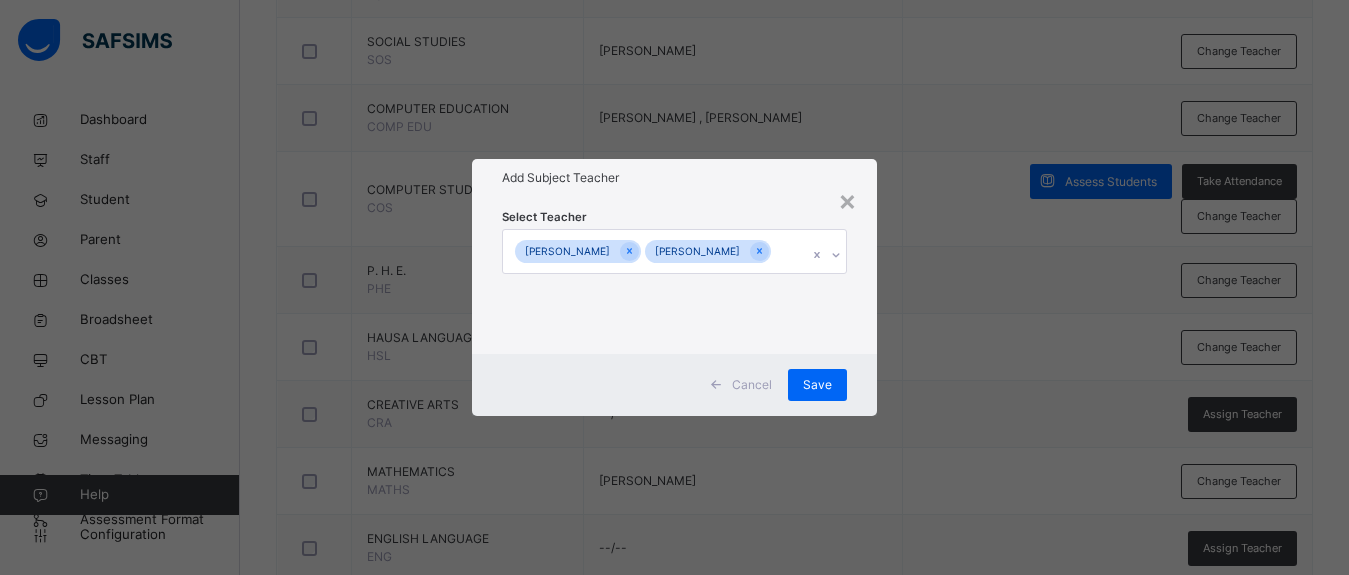 click on "× Add Subject Teacher Select Teacher [PERSON_NAME] [PERSON_NAME] [PERSON_NAME]  Cancel Save" at bounding box center (674, 287) 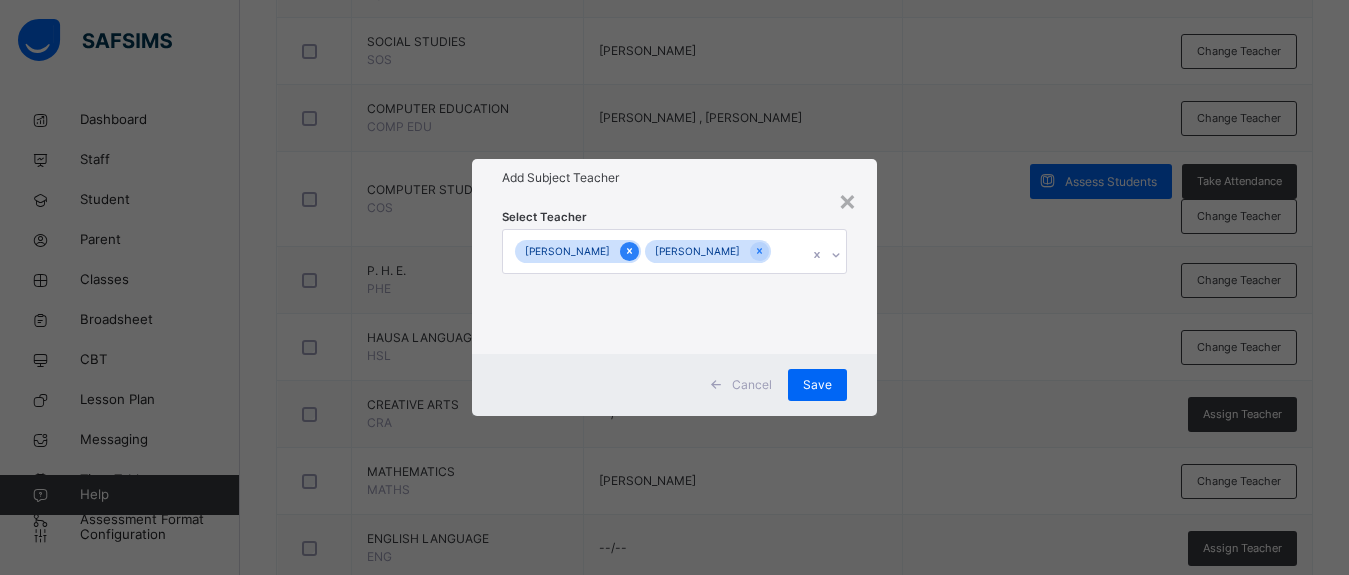 click 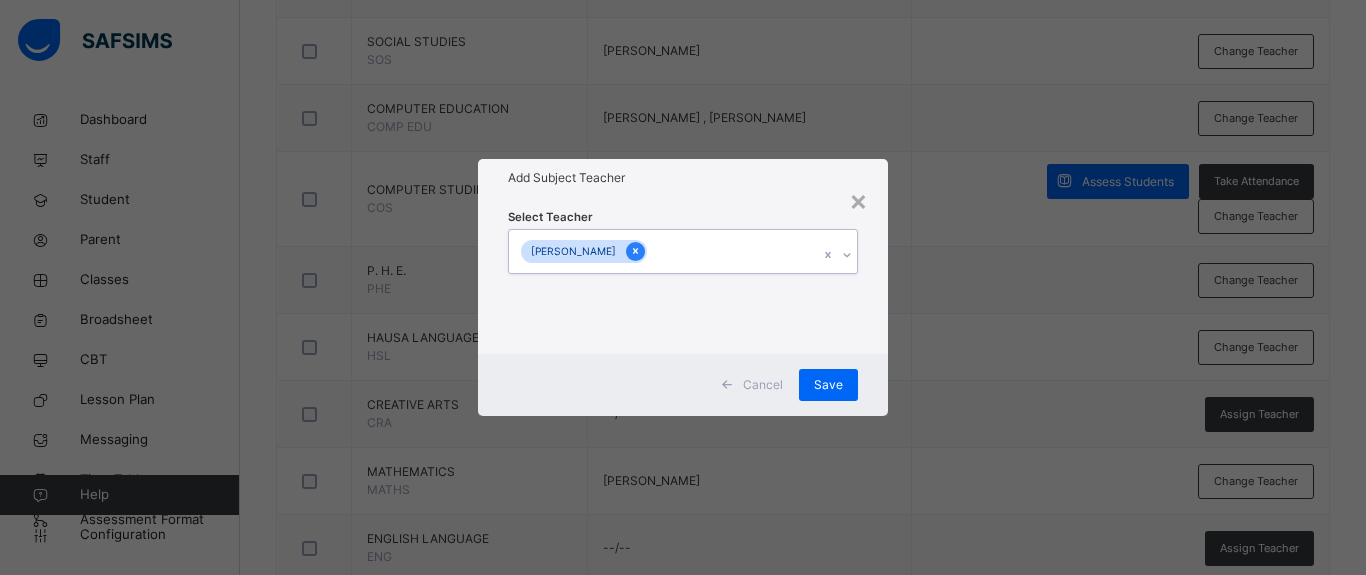 click 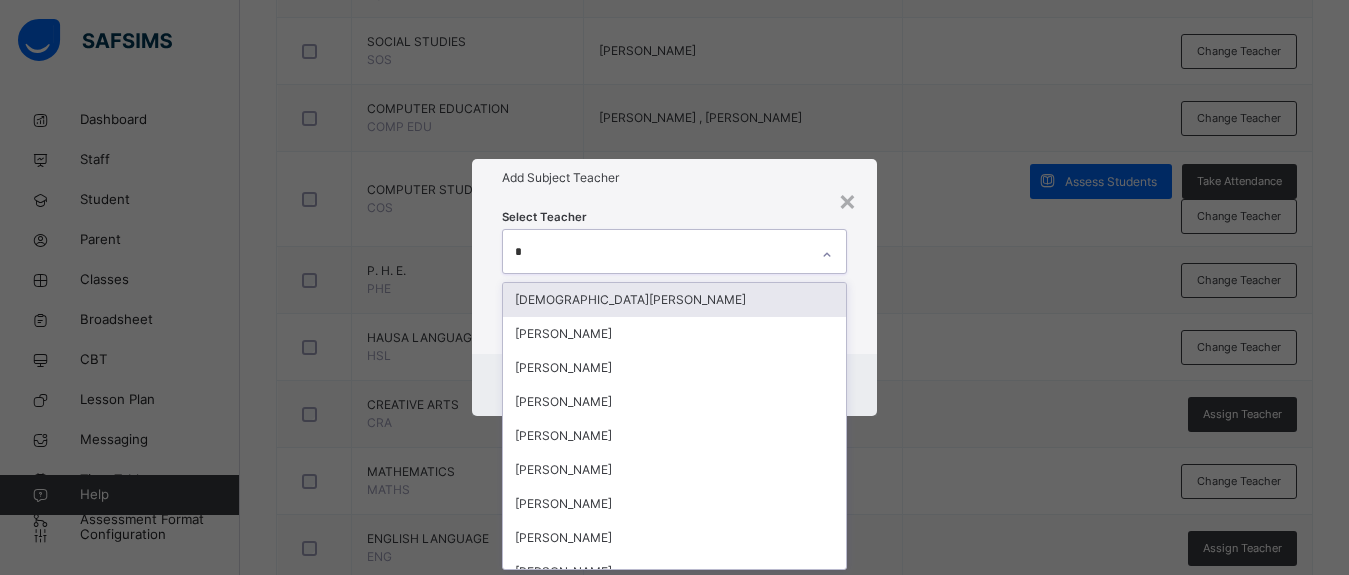 scroll, scrollTop: 0, scrollLeft: 0, axis: both 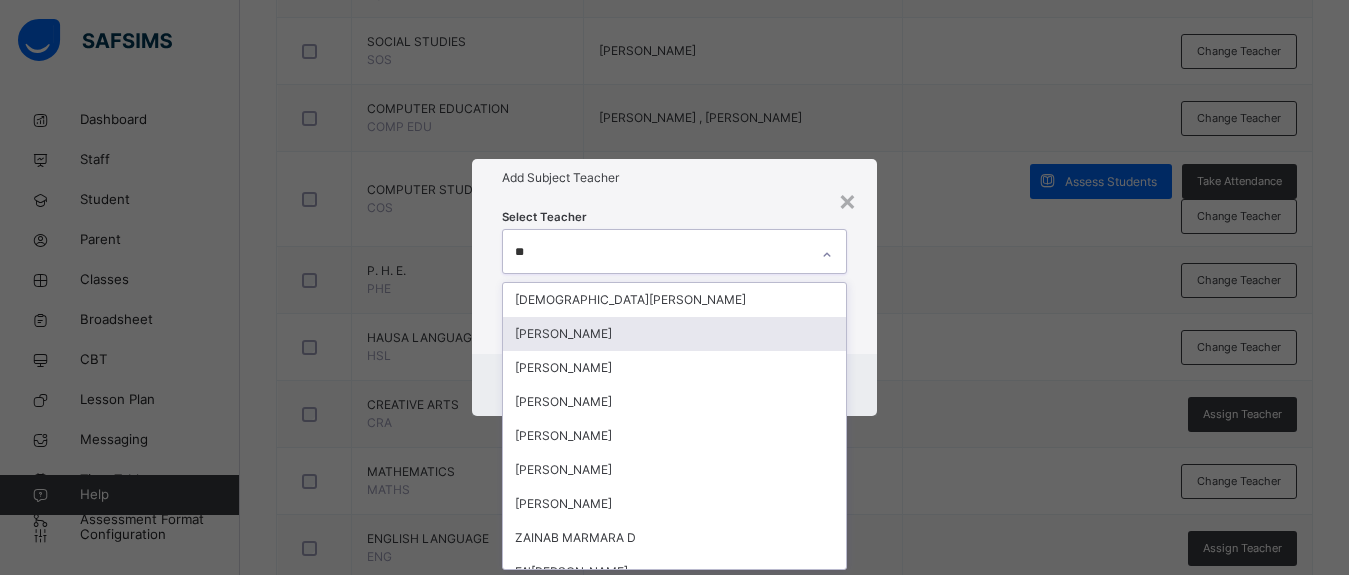 click on "[PERSON_NAME]" at bounding box center (674, 334) 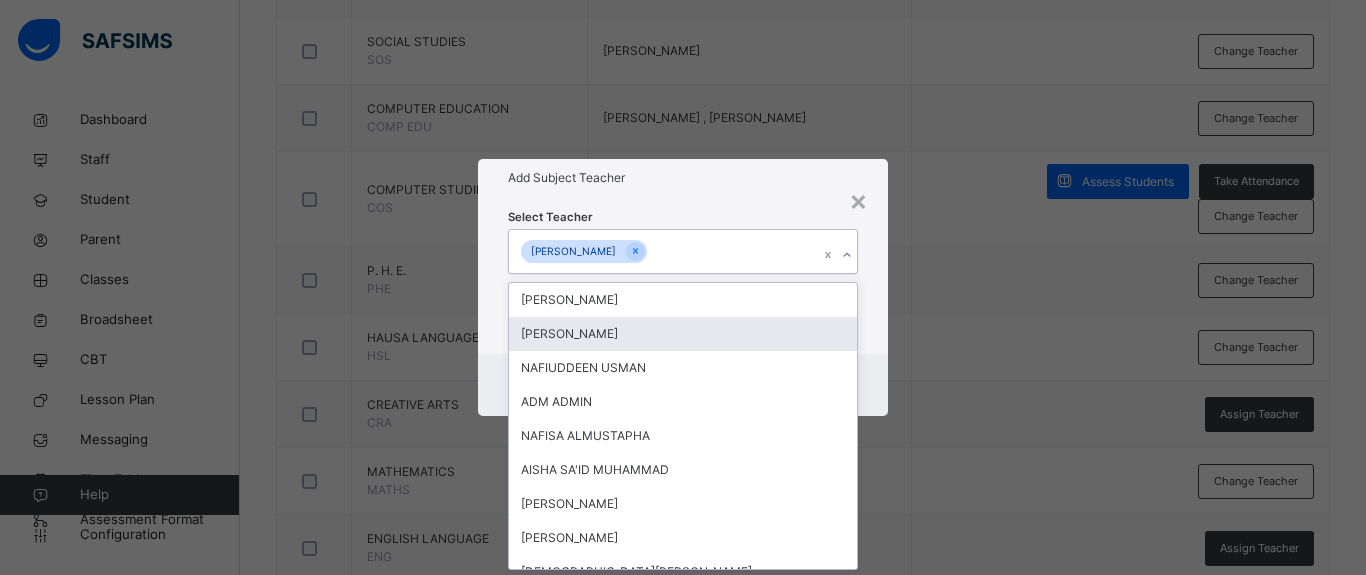 click on "× Add Subject Teacher Select Teacher   option [PERSON_NAME] , selected.    option [PERSON_NAME]  focused, 2 of 379. 378 results available. Select is focused ,type to refine list, press Down to open the menu,  press left to focus selected values [PERSON_NAME] S [PERSON_NAME]  NAFIUDDEEN USMAN  ADM ADMIN  NAFISA ALMUSTAPHA  [PERSON_NAME] SA'ID [PERSON_NAME] [PERSON_NAME]  [PERSON_NAME]  [PERSON_NAME]  [PERSON_NAME] BADAMASI  UMMI [PERSON_NAME]  [PERSON_NAME]  WALIYAT OLADELE  [DATE] [PERSON_NAME] [PERSON_NAME] [PERSON_NAME] UMAR [PERSON_NAME] [PERSON_NAME] IDRIS MU'AZU [PERSON_NAME] [PERSON_NAME] [PERSON_NAME] [PERSON_NAME] [PERSON_NAME] [PERSON_NAME] [PERSON_NAME] [PERSON_NAME] [PERSON_NAME] [PERSON_NAME] [PERSON_NAME] [PERSON_NAME] Support Team  BUHARI [PERSON_NAME] [PERSON_NAME]  [PERSON_NAME] [PERSON_NAME]'U ISMA'IL MUHAMMAD [PERSON_NAME]  [PERSON_NAME] BABA ALIYU [PERSON_NAME] EJURA  [PERSON_NAME]  [PERSON_NAME] [PERSON_NAME] [PERSON_NAME] [PERSON_NAME] [PERSON_NAME] [PERSON_NAME]  [PERSON_NAME]" at bounding box center [683, 287] 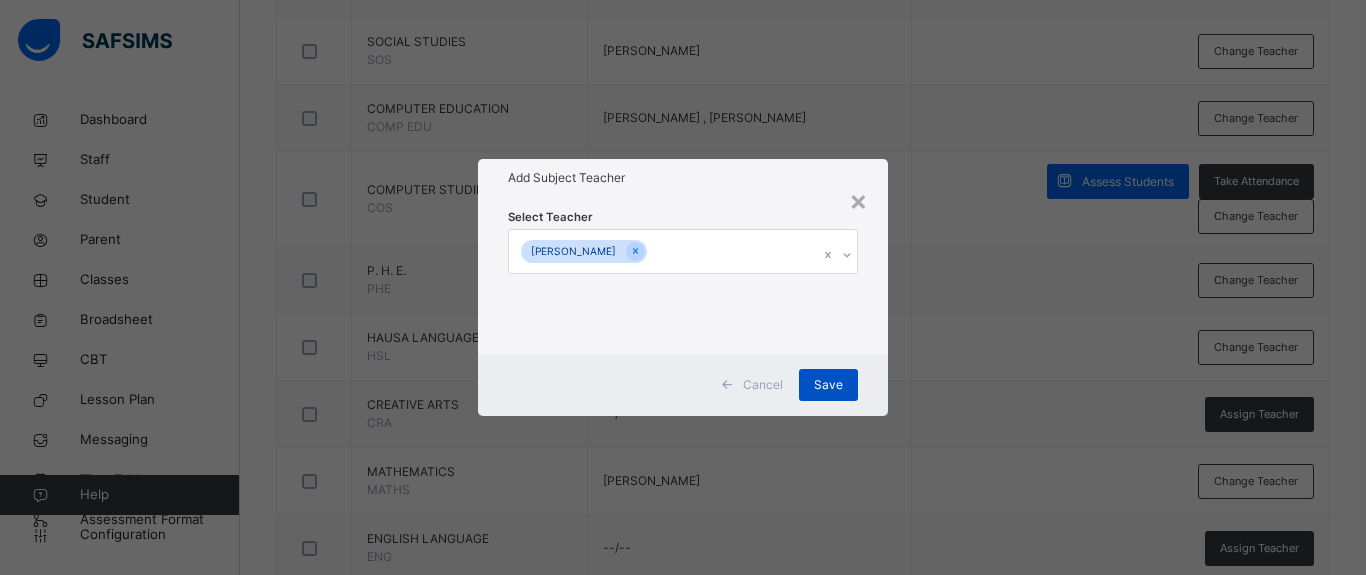 click on "Save" at bounding box center [828, 385] 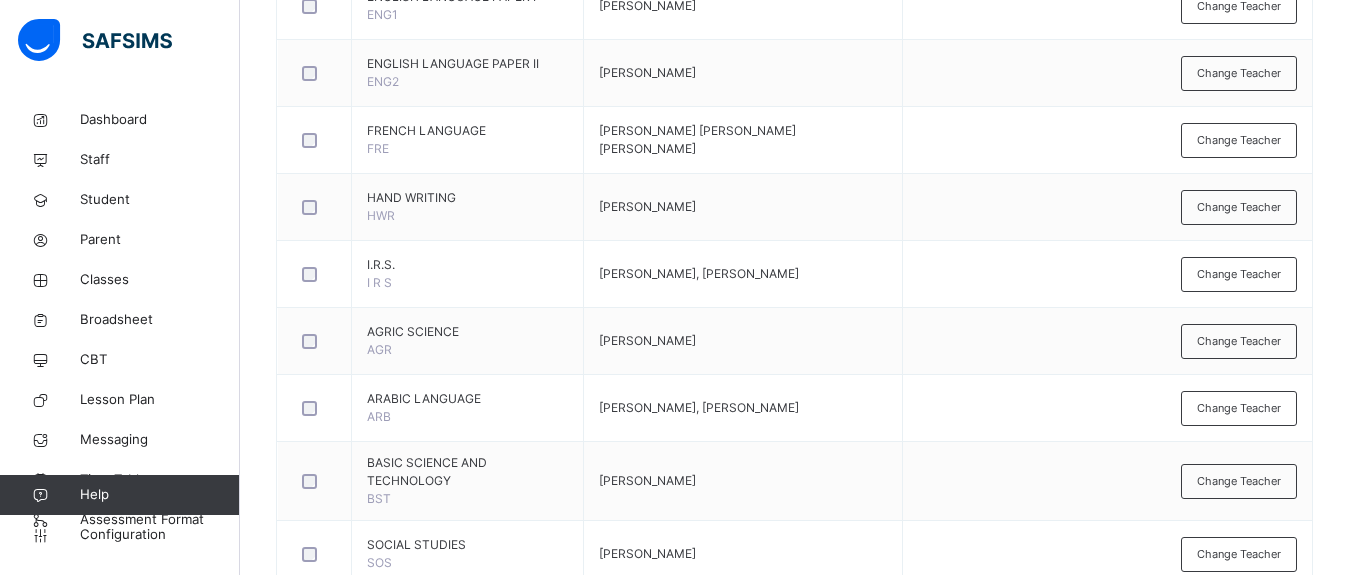 scroll, scrollTop: 97, scrollLeft: 0, axis: vertical 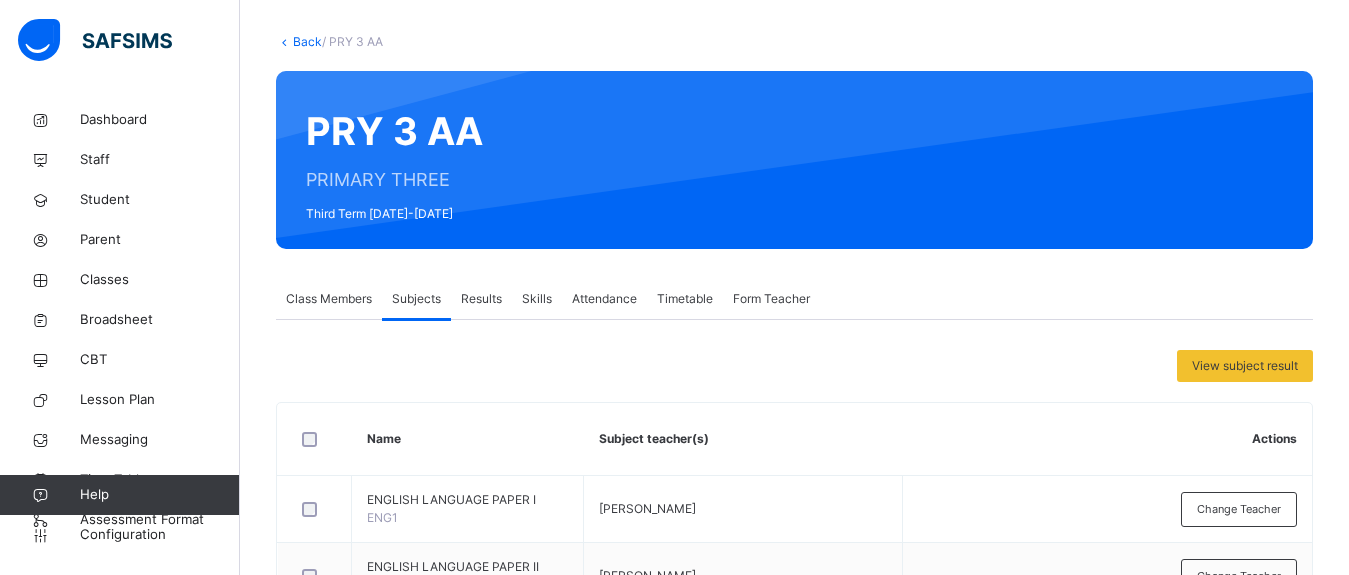 click on "Back" at bounding box center (307, 41) 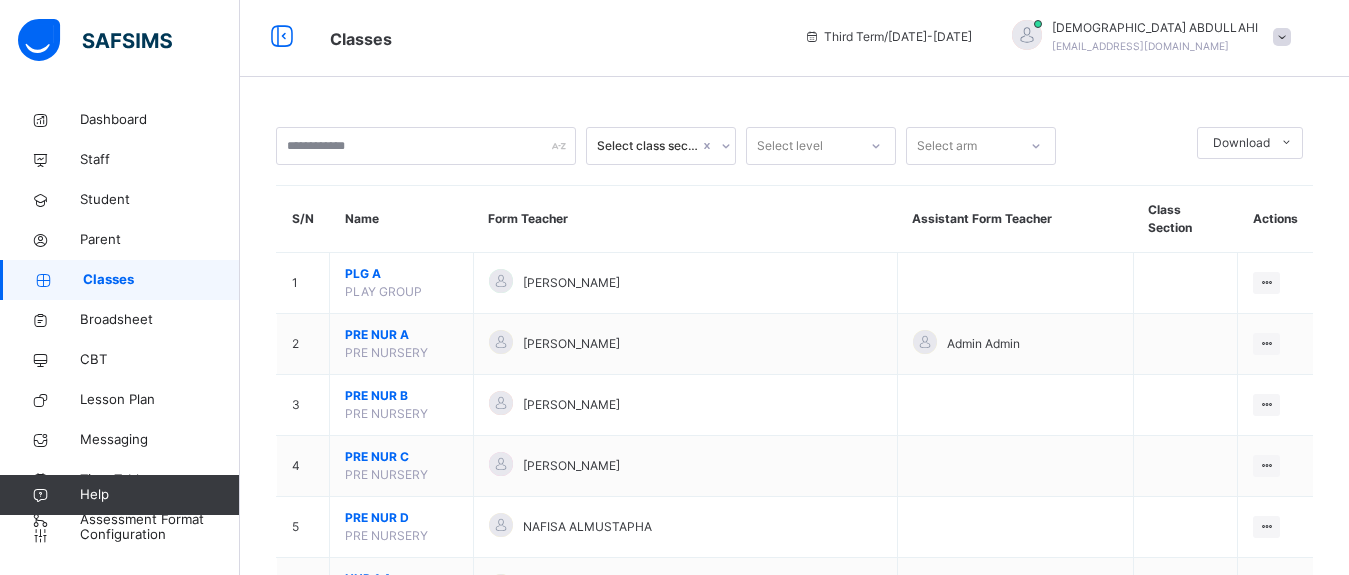 scroll, scrollTop: 97, scrollLeft: 0, axis: vertical 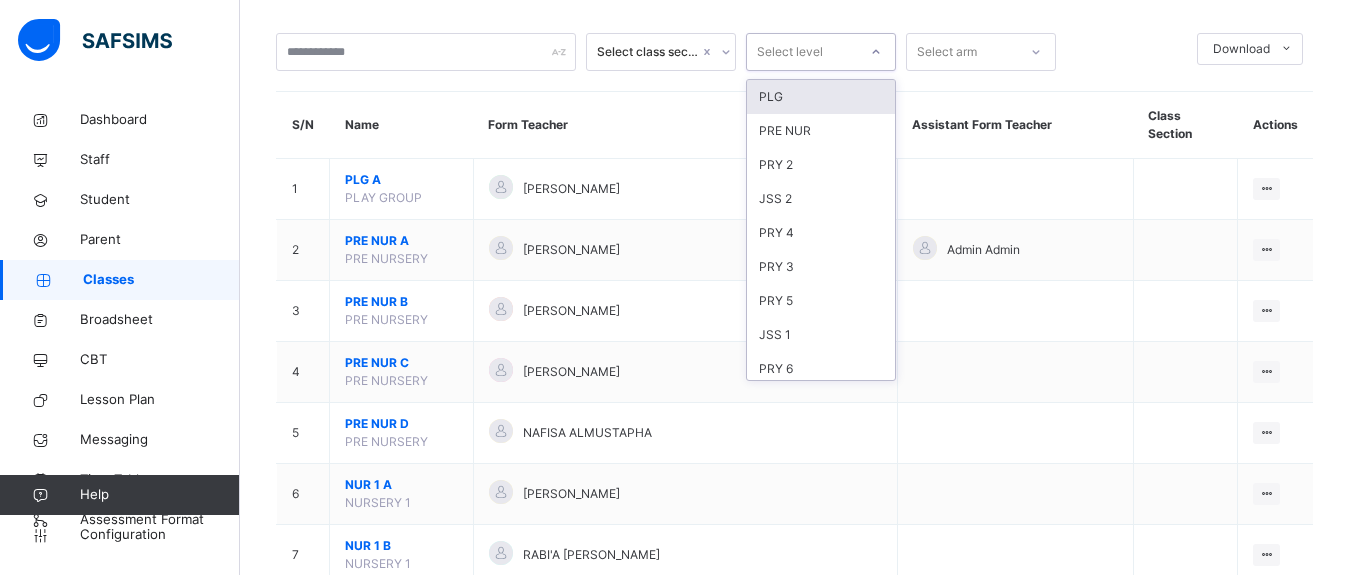 click 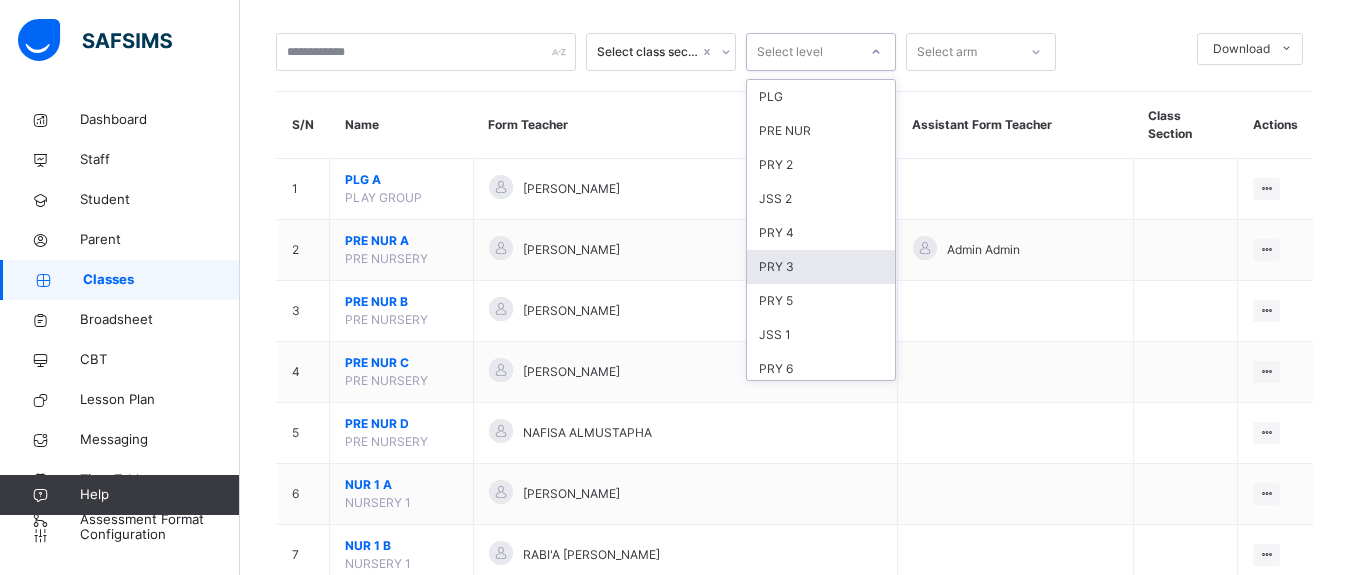 click on "PRY 3" at bounding box center (821, 267) 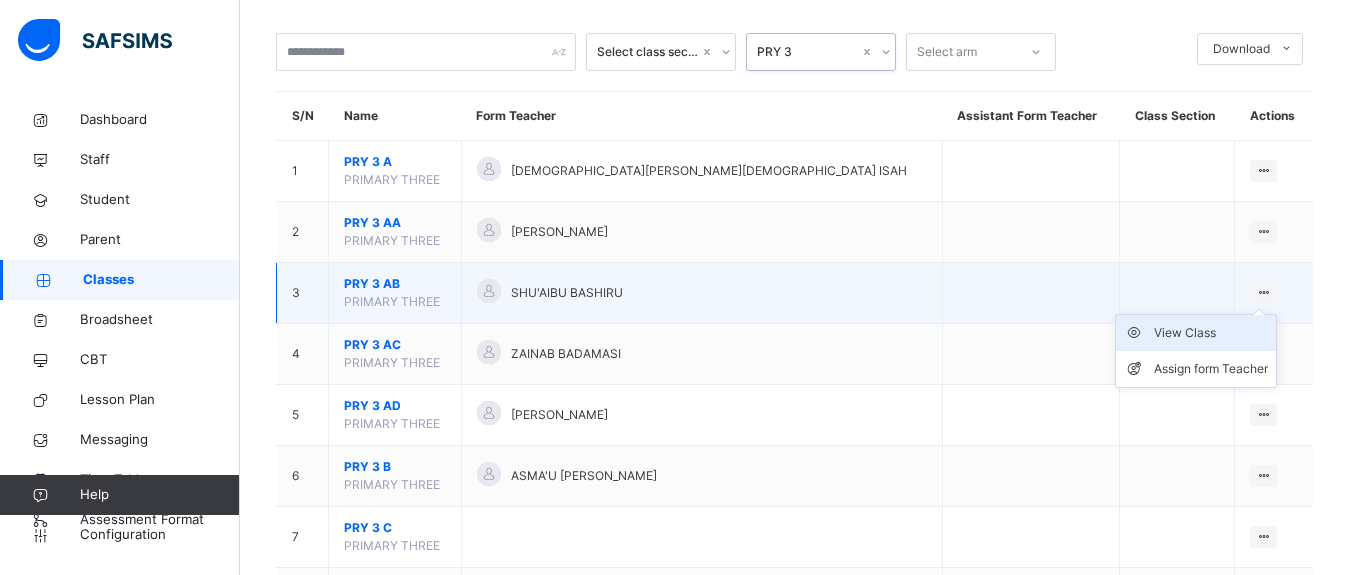 click on "View Class" at bounding box center [1211, 333] 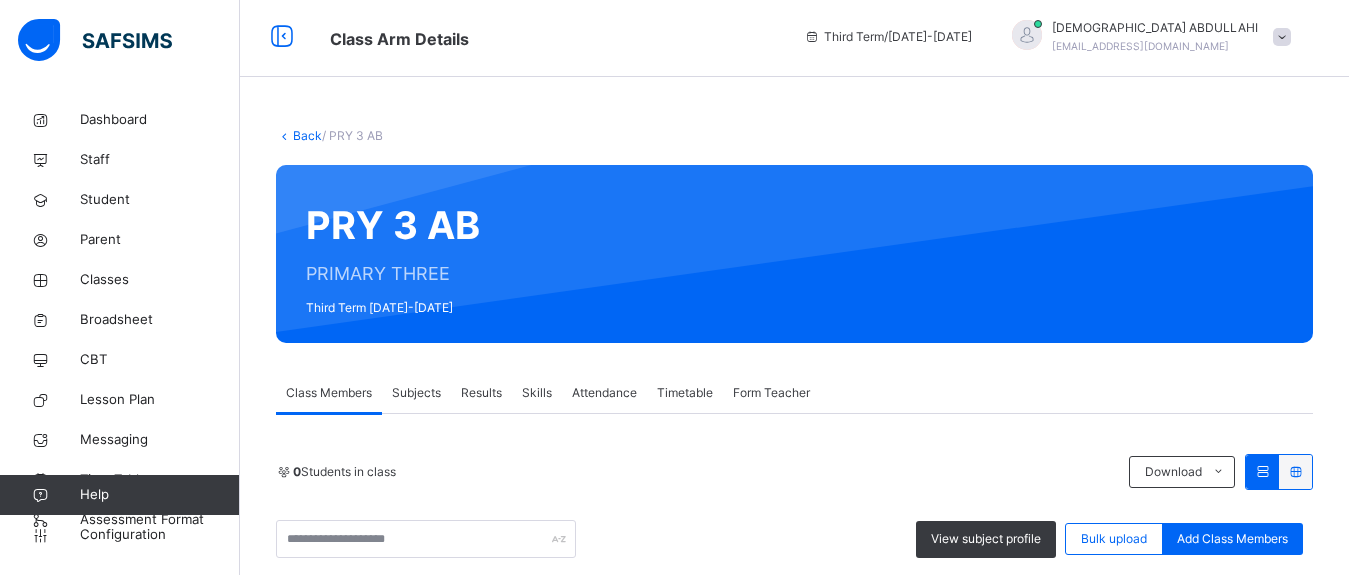 scroll, scrollTop: 97, scrollLeft: 0, axis: vertical 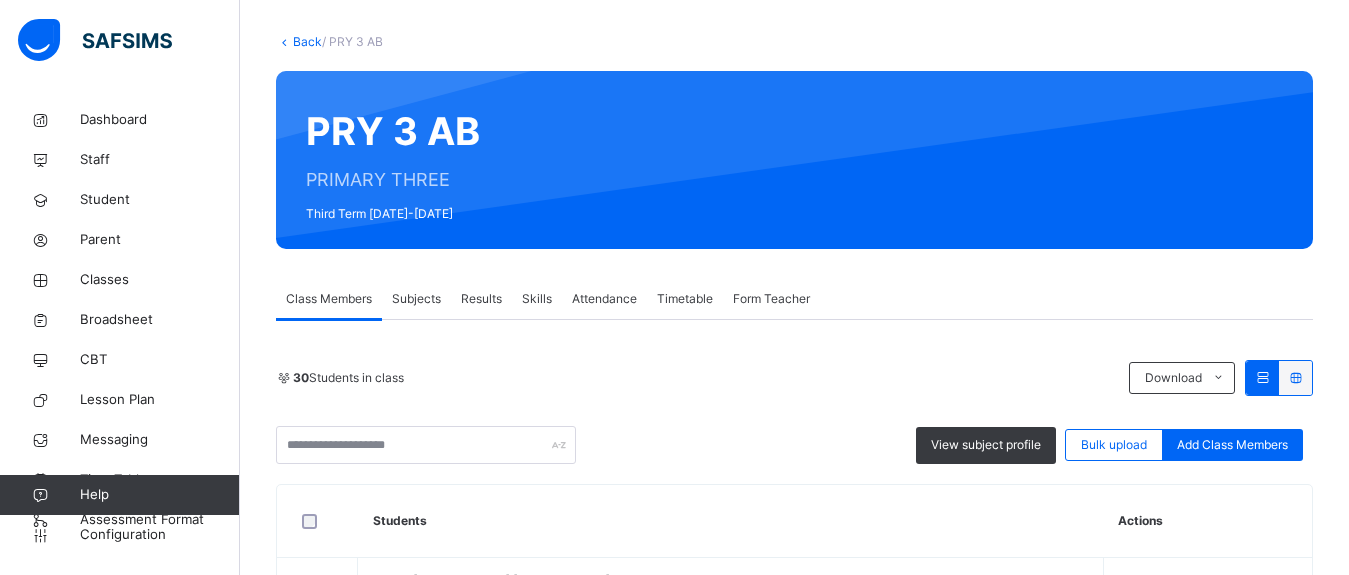 drag, startPoint x: 889, startPoint y: 387, endPoint x: 554, endPoint y: 296, distance: 347.13974 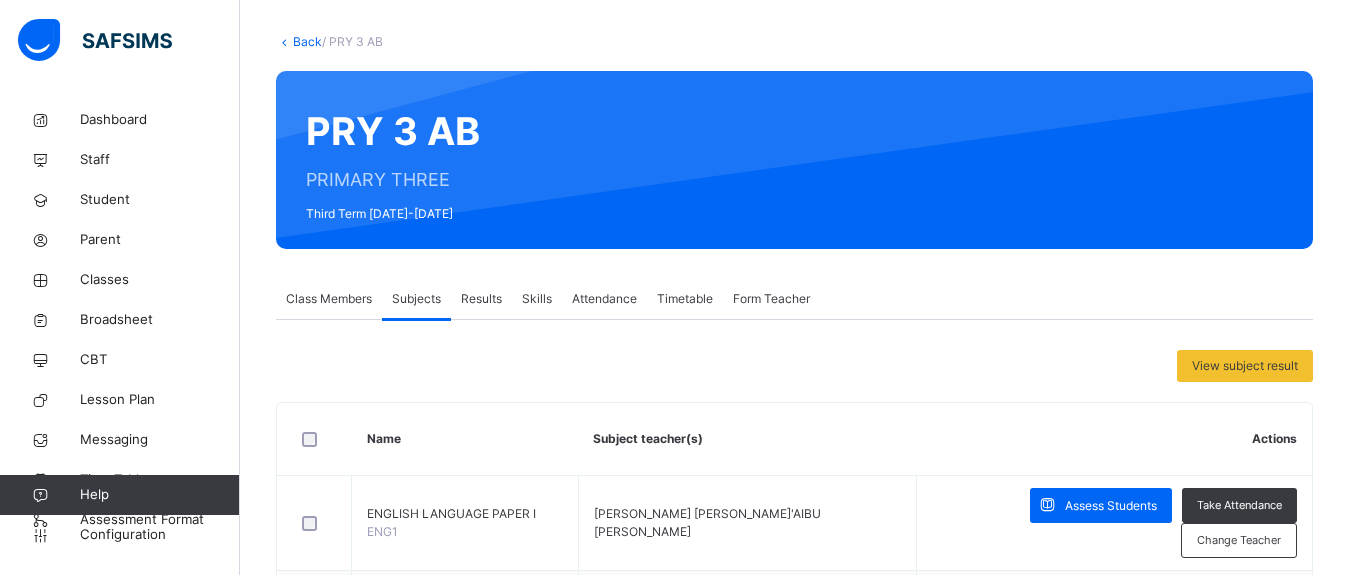 scroll, scrollTop: 600, scrollLeft: 0, axis: vertical 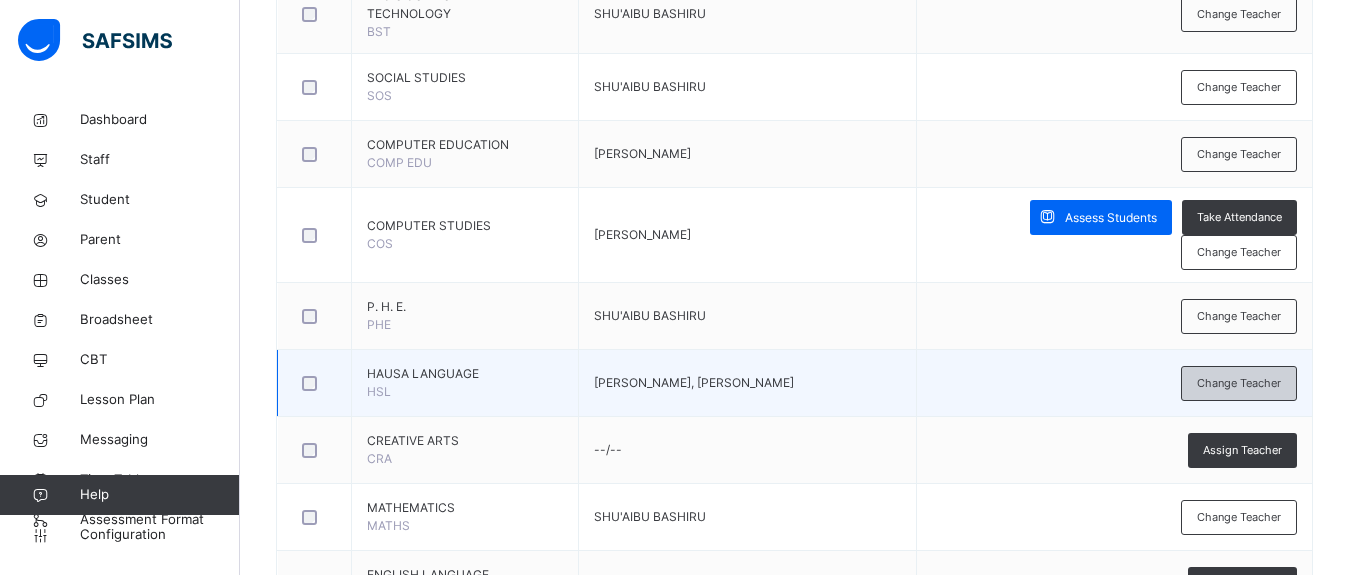 click on "Change Teacher" at bounding box center [1239, 383] 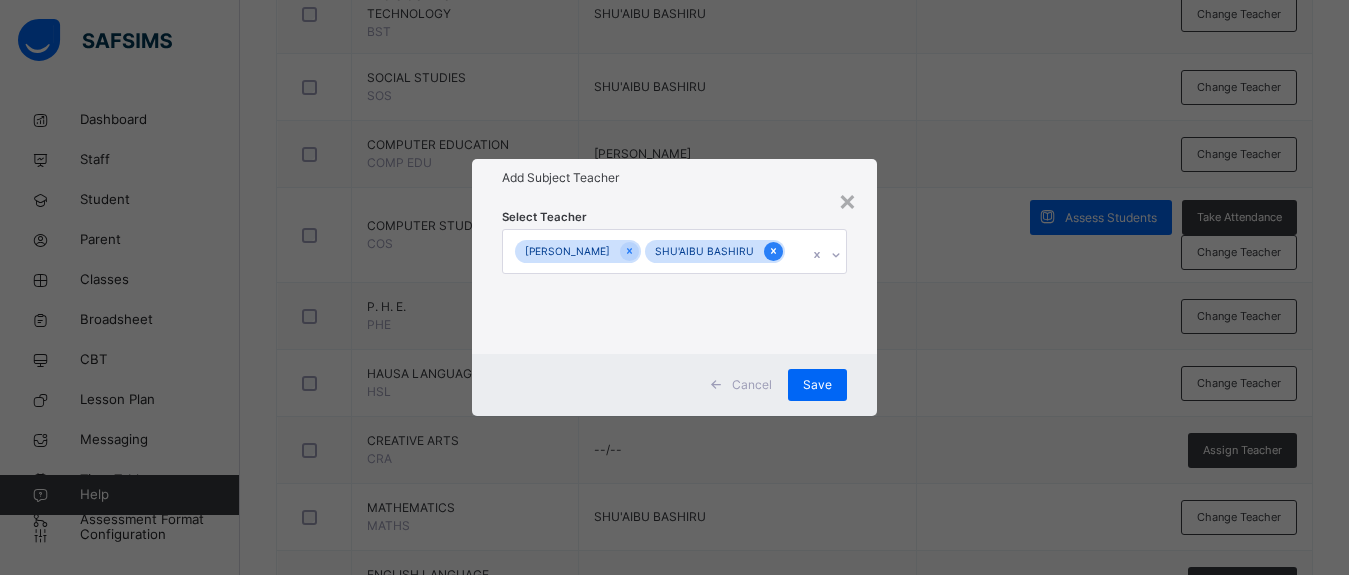 click 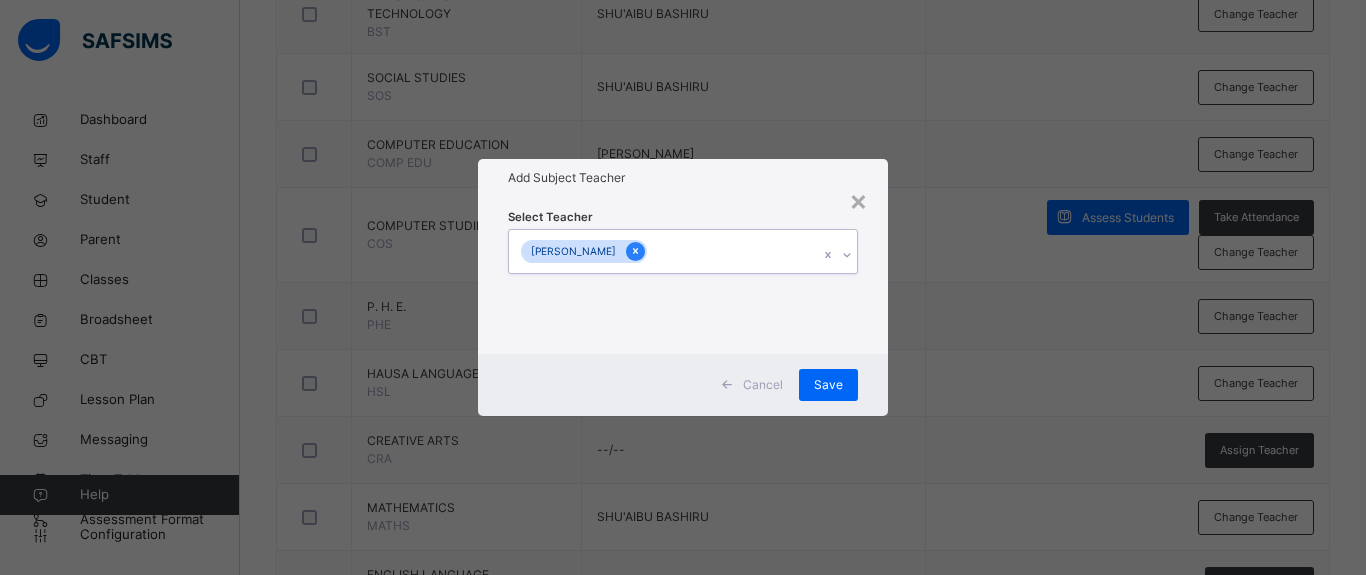 click 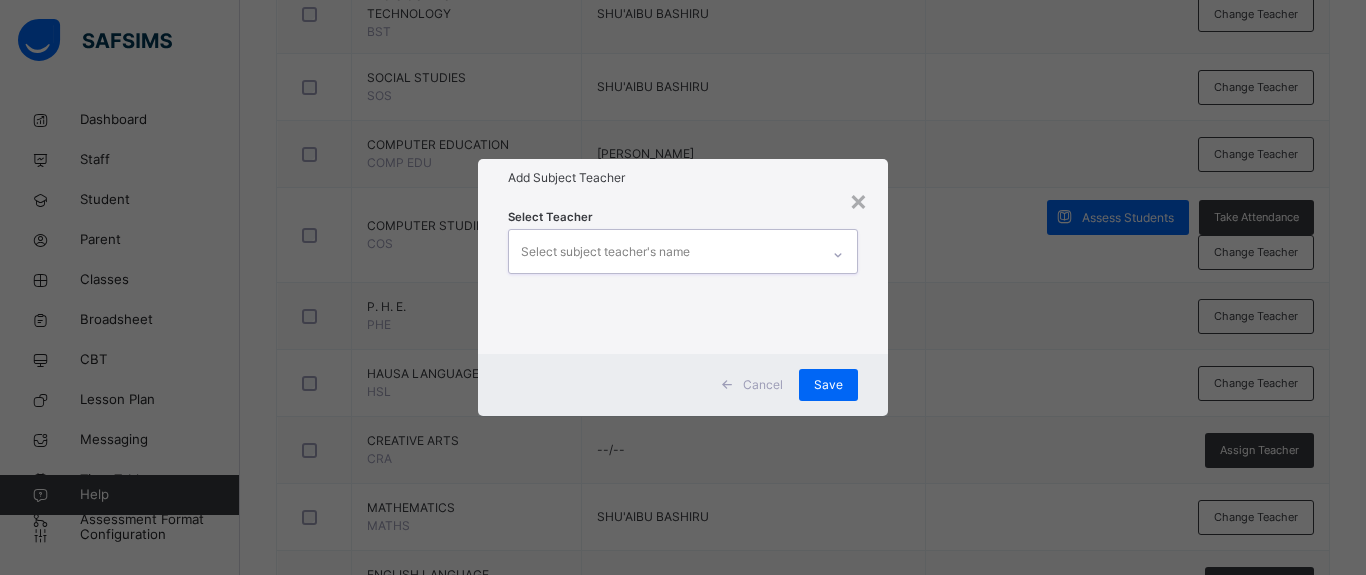 click 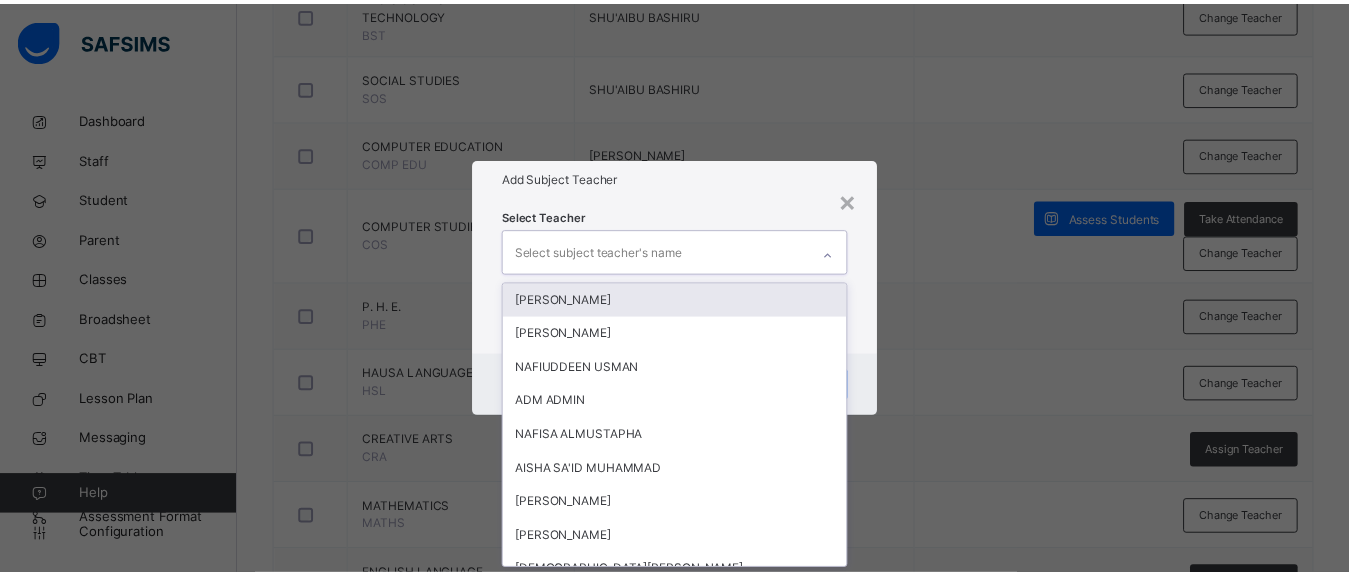 scroll, scrollTop: 0, scrollLeft: 0, axis: both 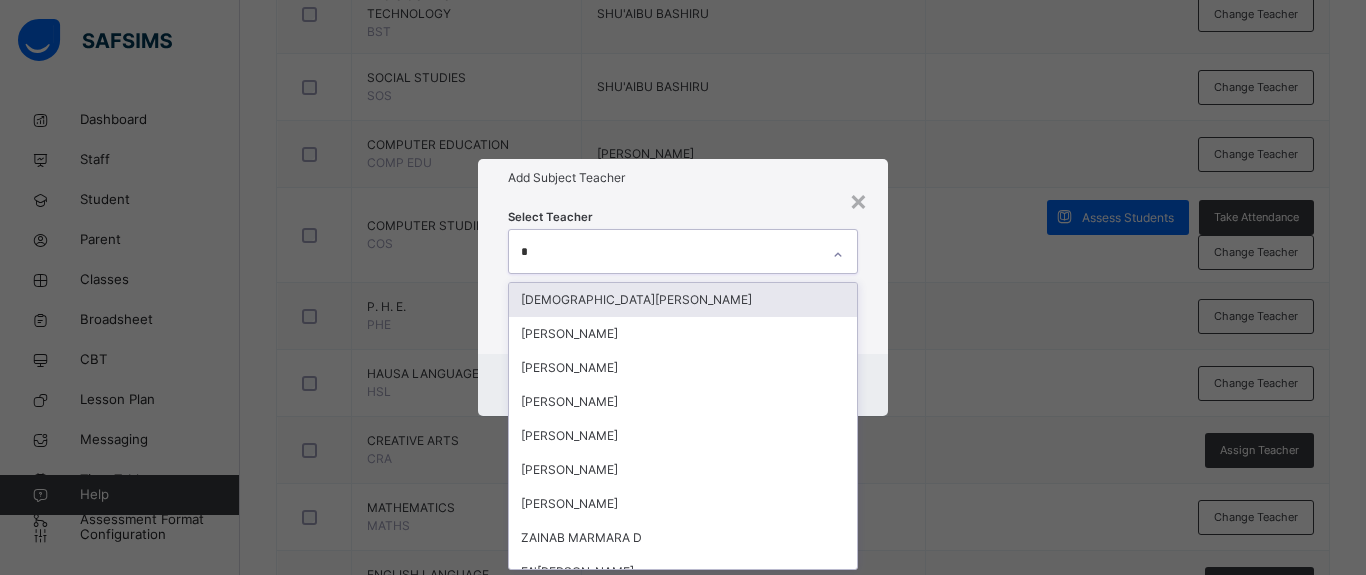 type on "**" 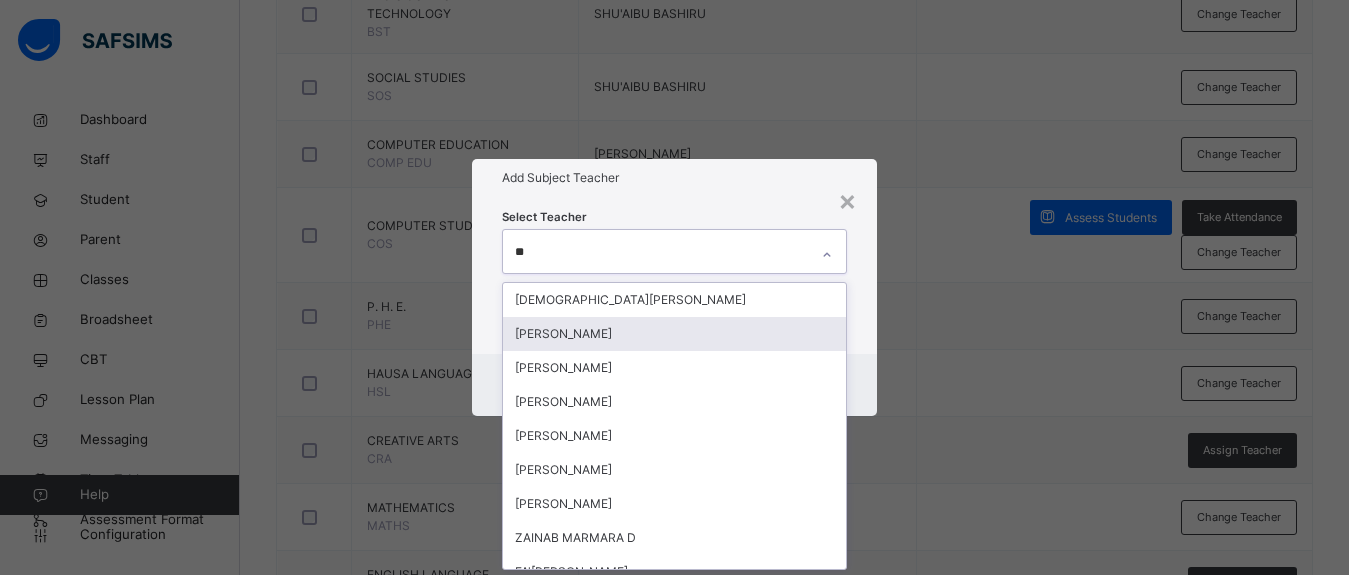 click on "[PERSON_NAME]" at bounding box center (674, 334) 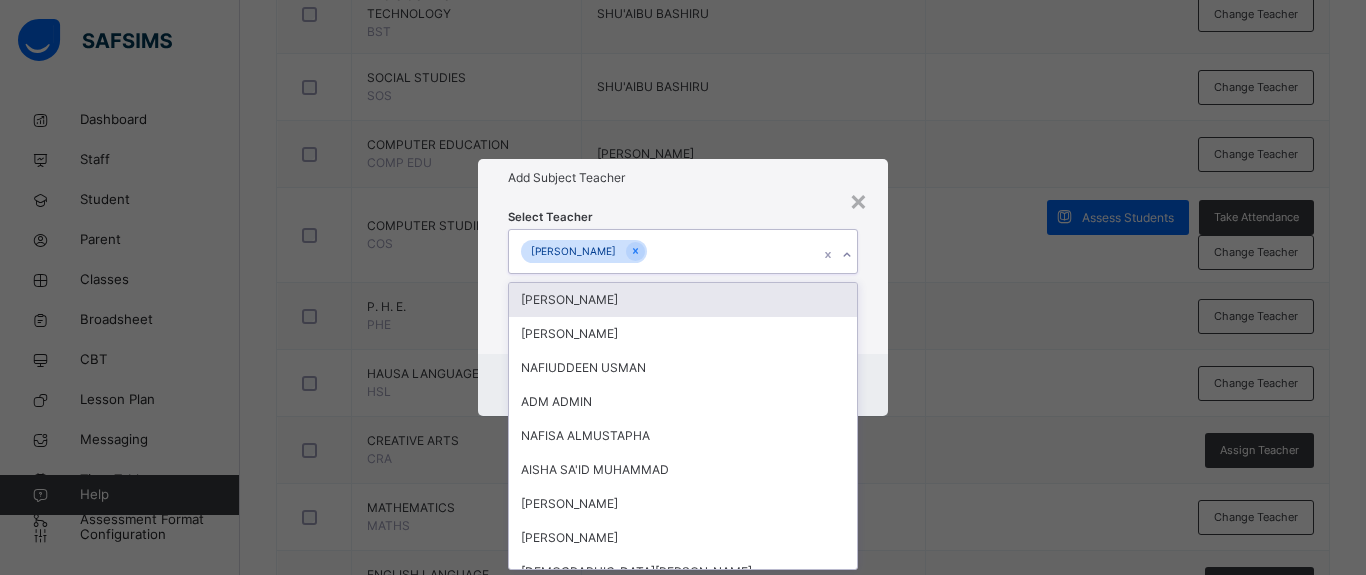 click on "× Add Subject Teacher Select Teacher   option [PERSON_NAME] , selected.    option [PERSON_NAME] focused, 1 of 379. 378 results available. Use Up and Down to choose options, press Enter to select the currently focused option, press Escape to exit the menu, press Tab to select the option and exit the menu. [PERSON_NAME]  ISIYAKU ABUBAKAR S [PERSON_NAME]  NAFIUDDEEN USMAN  ADM ADMIN  [PERSON_NAME] ALMUSTAPHA  [PERSON_NAME] SA'ID [PERSON_NAME] [PERSON_NAME]  [PERSON_NAME]  [PERSON_NAME]  [PERSON_NAME] BADAMASI  UMMI [PERSON_NAME]  [PERSON_NAME]  WALIYAT OLADELE  [DATE] [PERSON_NAME] [PERSON_NAME] [PERSON_NAME] UMAR [PERSON_NAME] [PERSON_NAME] IDRIS MU'AZU [PERSON_NAME] [PERSON_NAME] [PERSON_NAME] [PERSON_NAME] [PERSON_NAME] [PERSON_NAME] [PERSON_NAME] [PERSON_NAME] [PERSON_NAME] [PERSON_NAME] [PERSON_NAME] [PERSON_NAME] Support Team  BUHARI [PERSON_NAME] [PERSON_NAME]  [PERSON_NAME] [PERSON_NAME]'U ISMA'IL MUHAMMAD [PERSON_NAME]  [PERSON_NAME] BABA ALIYU [PERSON_NAME] EJURA  [PERSON_NAME]  [PERSON_NAME] [PERSON_NAME] [PERSON_NAME]" at bounding box center (683, 287) 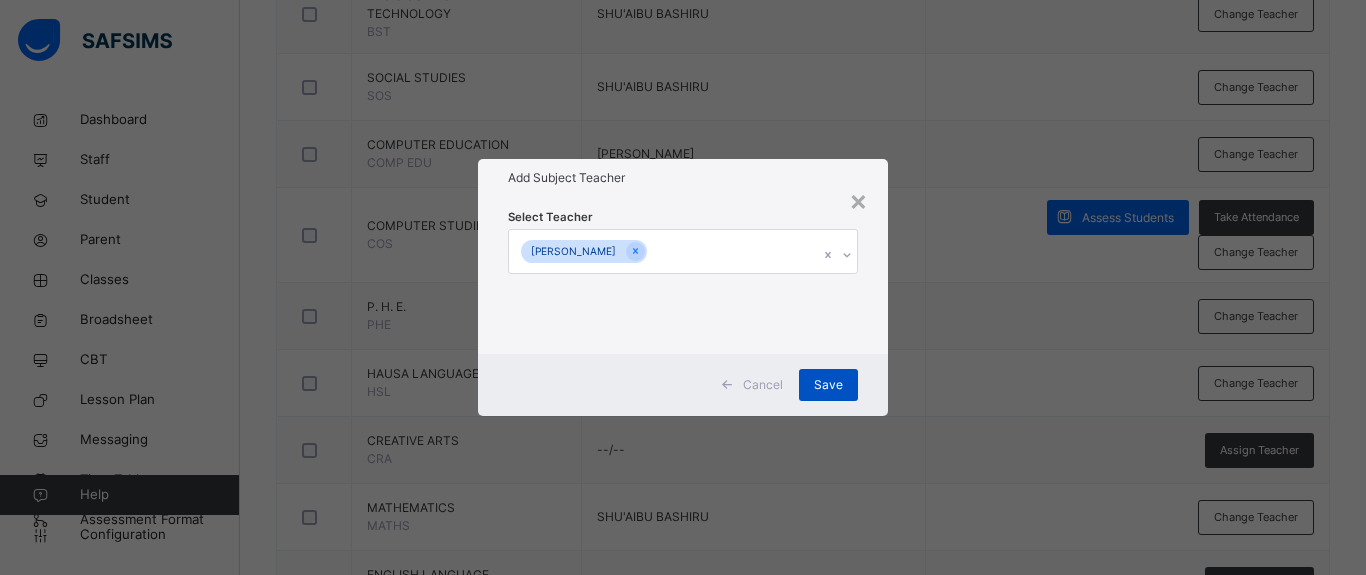 click on "Save" at bounding box center (828, 385) 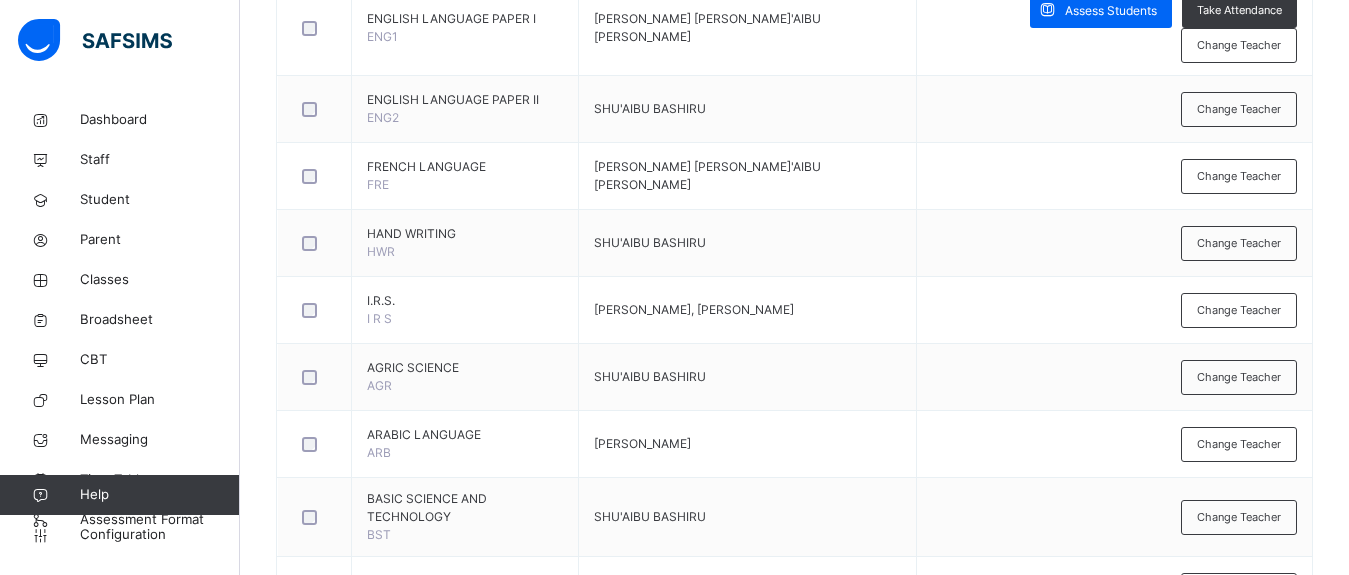 scroll, scrollTop: 88, scrollLeft: 0, axis: vertical 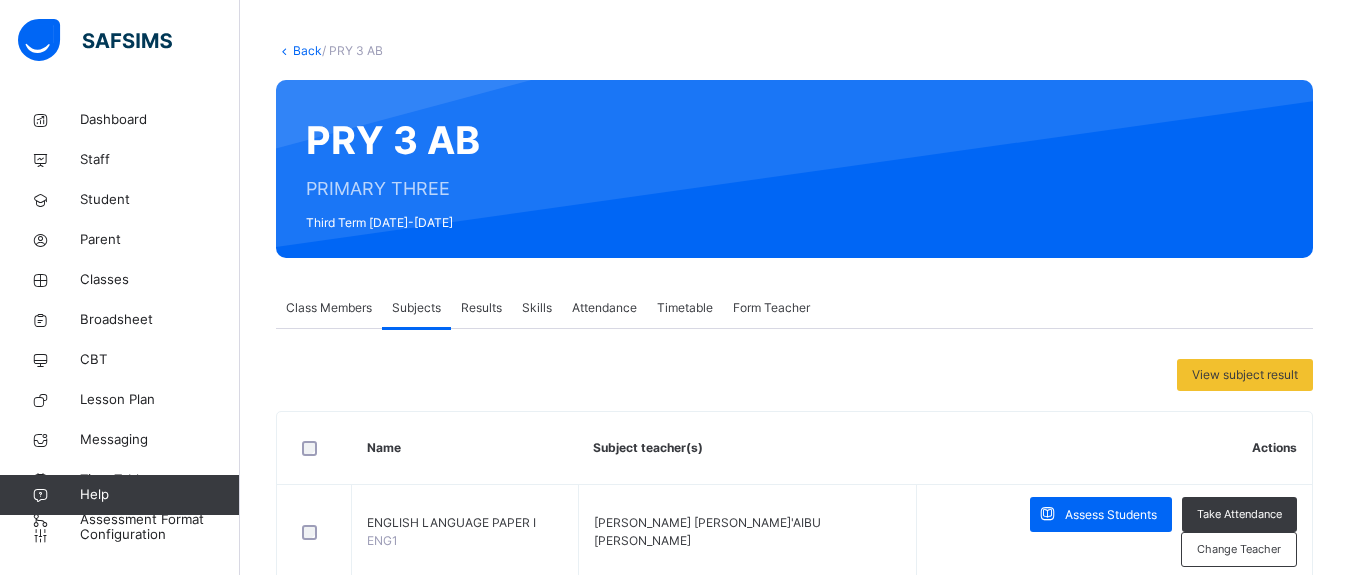 click on "Back" at bounding box center (307, 50) 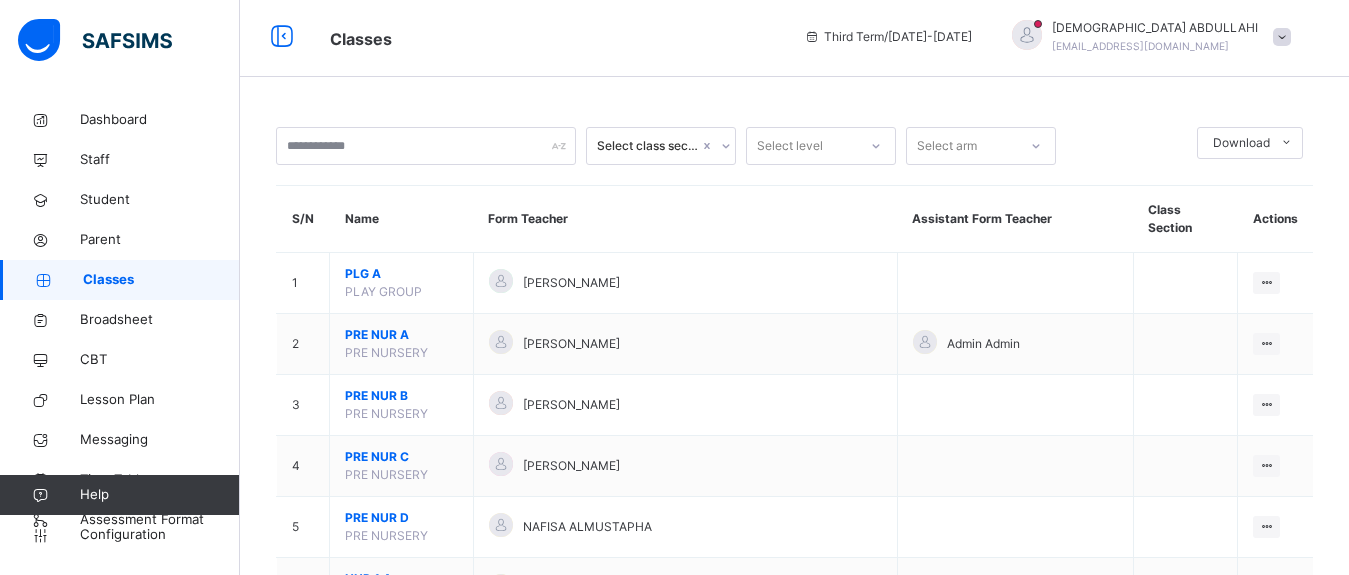 scroll, scrollTop: 88, scrollLeft: 0, axis: vertical 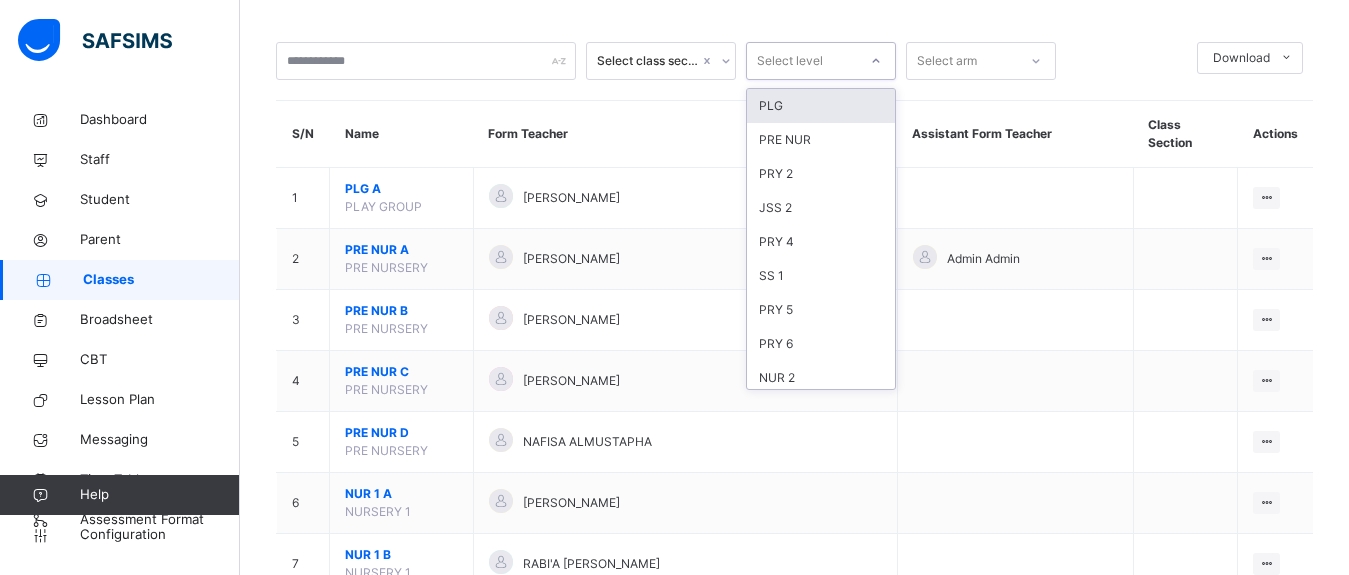 click on "Select level" at bounding box center [802, 61] 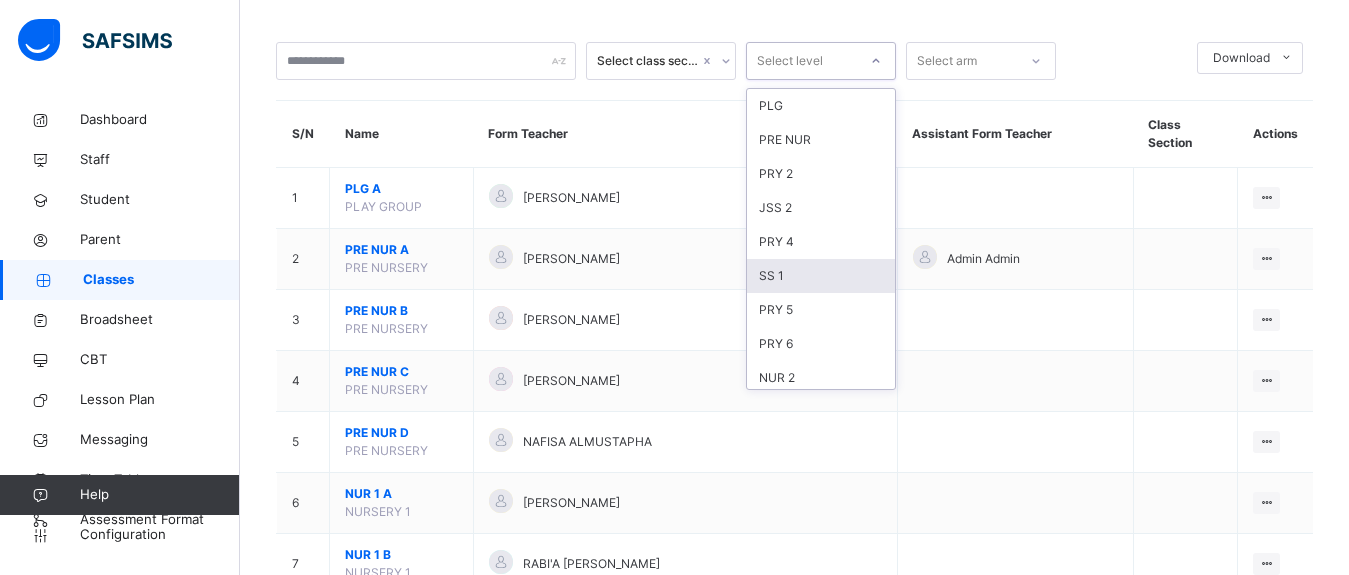 scroll, scrollTop: 244, scrollLeft: 0, axis: vertical 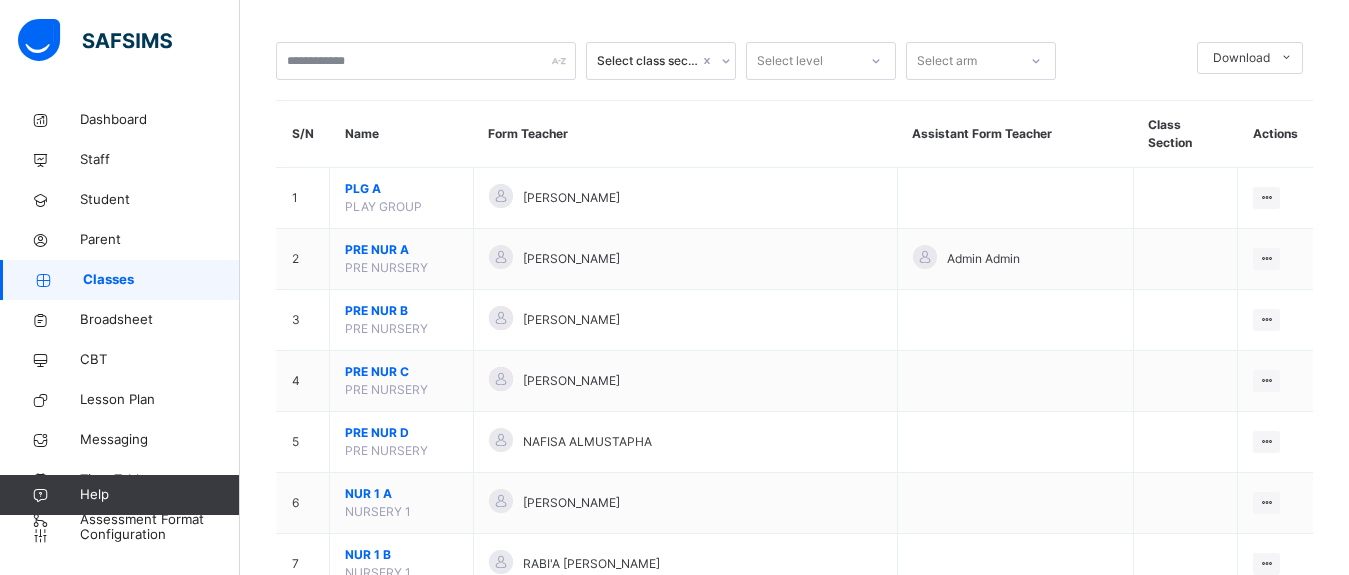 click on "Assistant Form Teacher" at bounding box center (1015, 134) 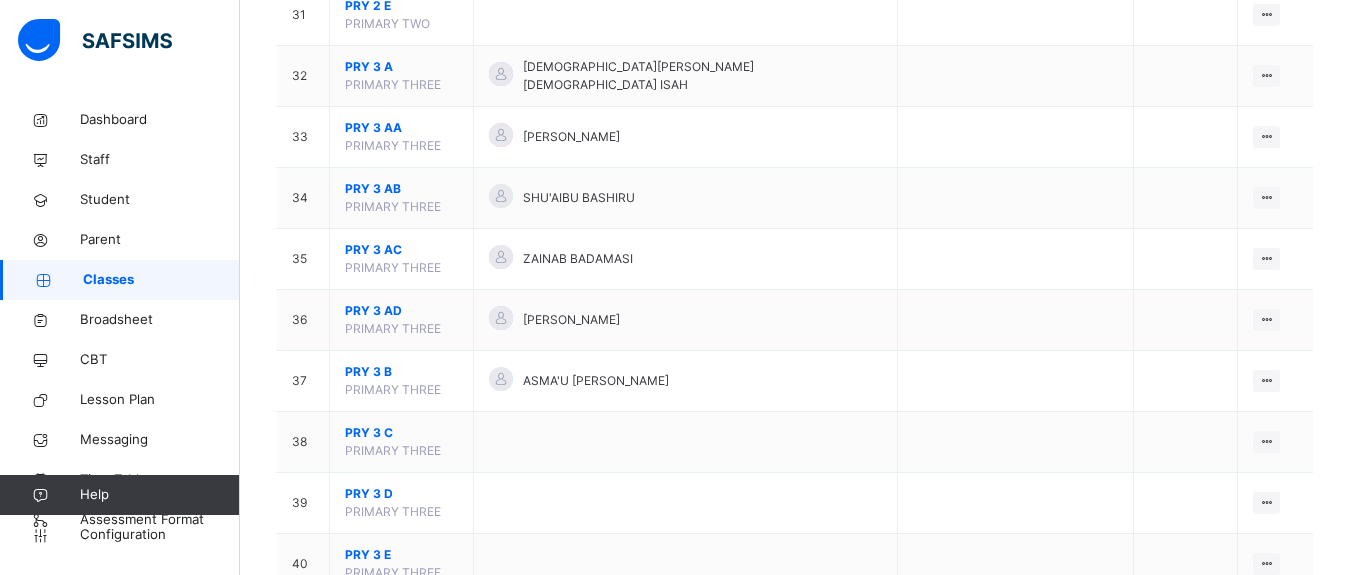 scroll, scrollTop: 2604, scrollLeft: 0, axis: vertical 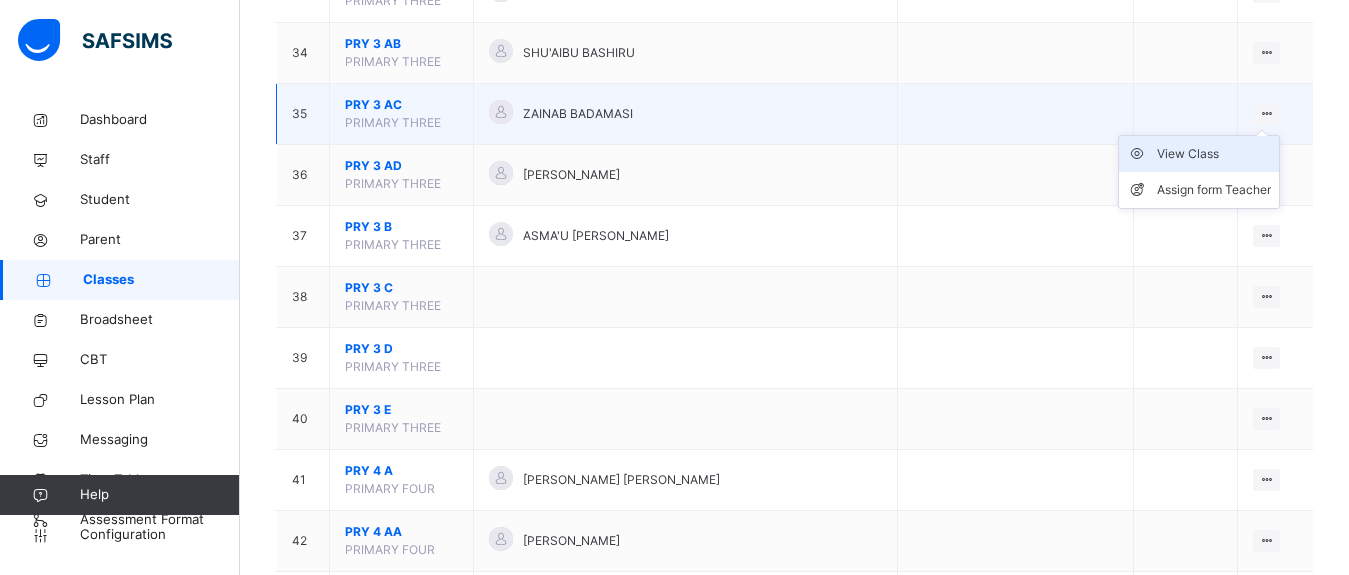 click on "View Class" at bounding box center (1214, 154) 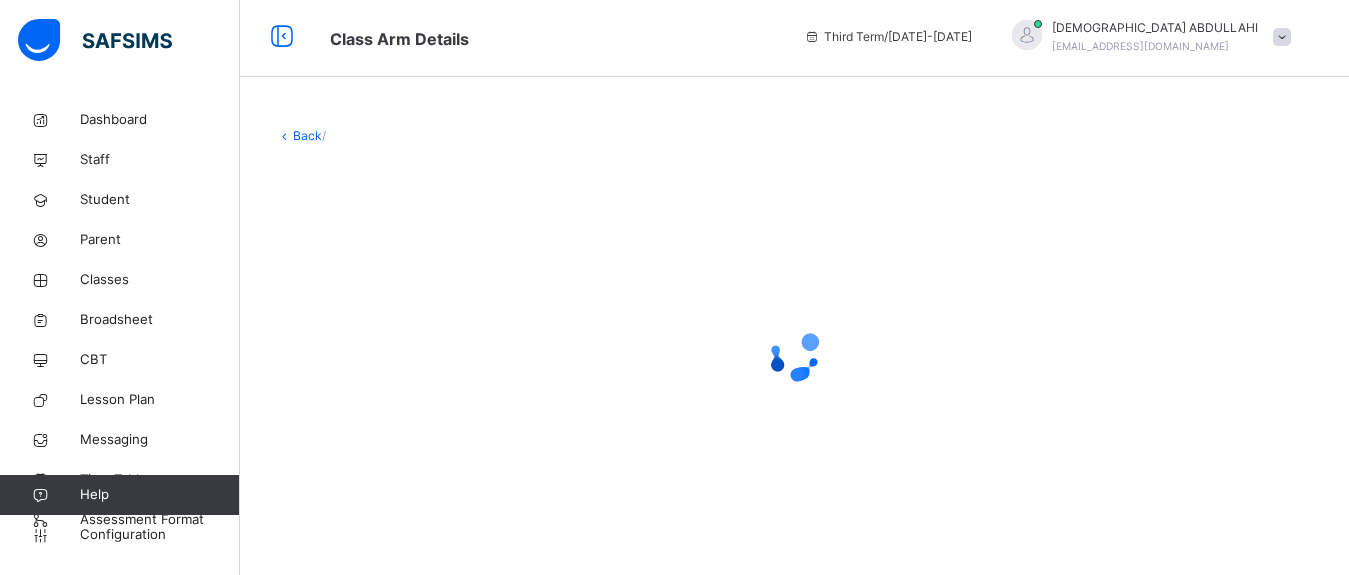 scroll, scrollTop: 3, scrollLeft: 0, axis: vertical 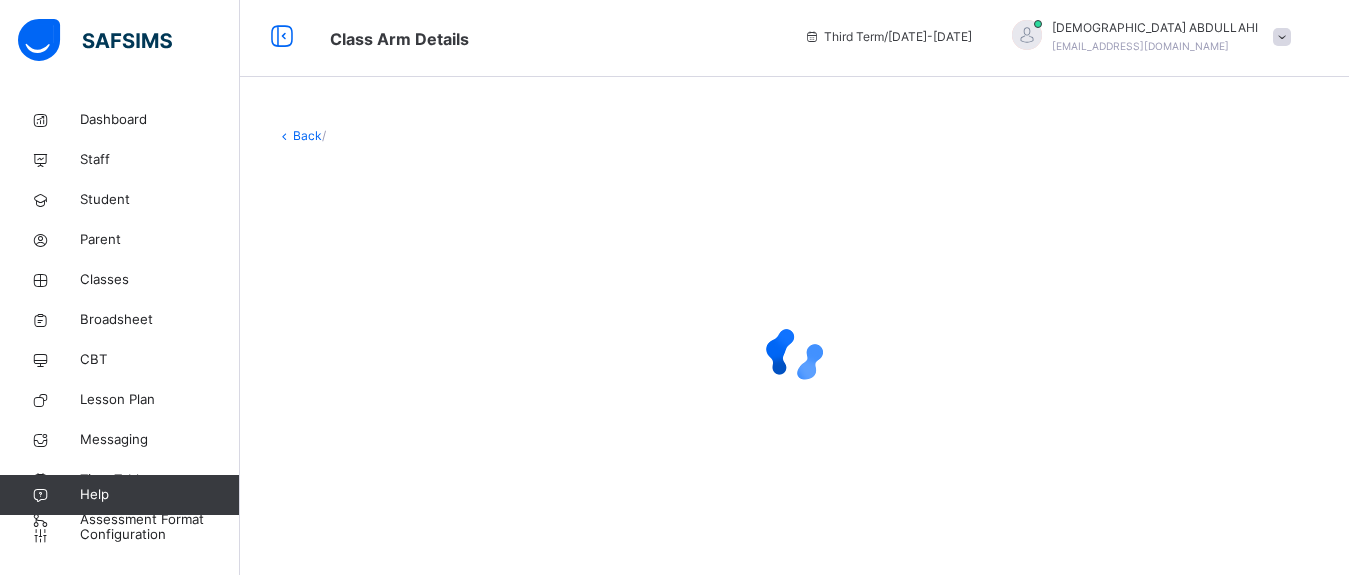 click at bounding box center (794, 355) 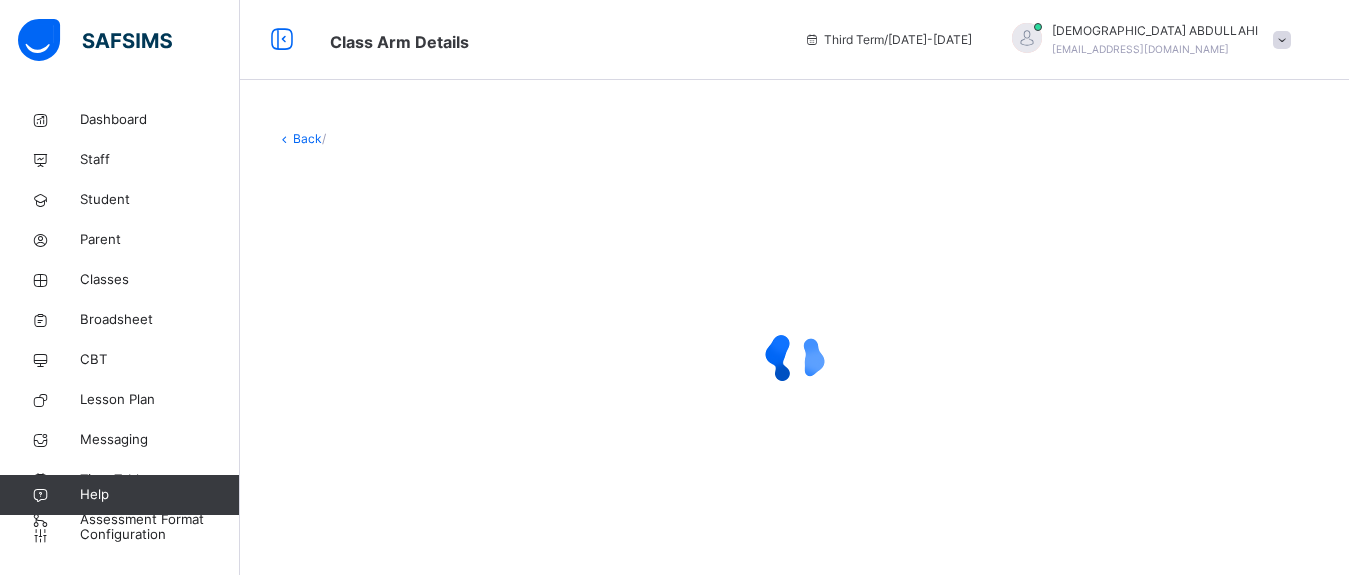 scroll, scrollTop: 3, scrollLeft: 0, axis: vertical 